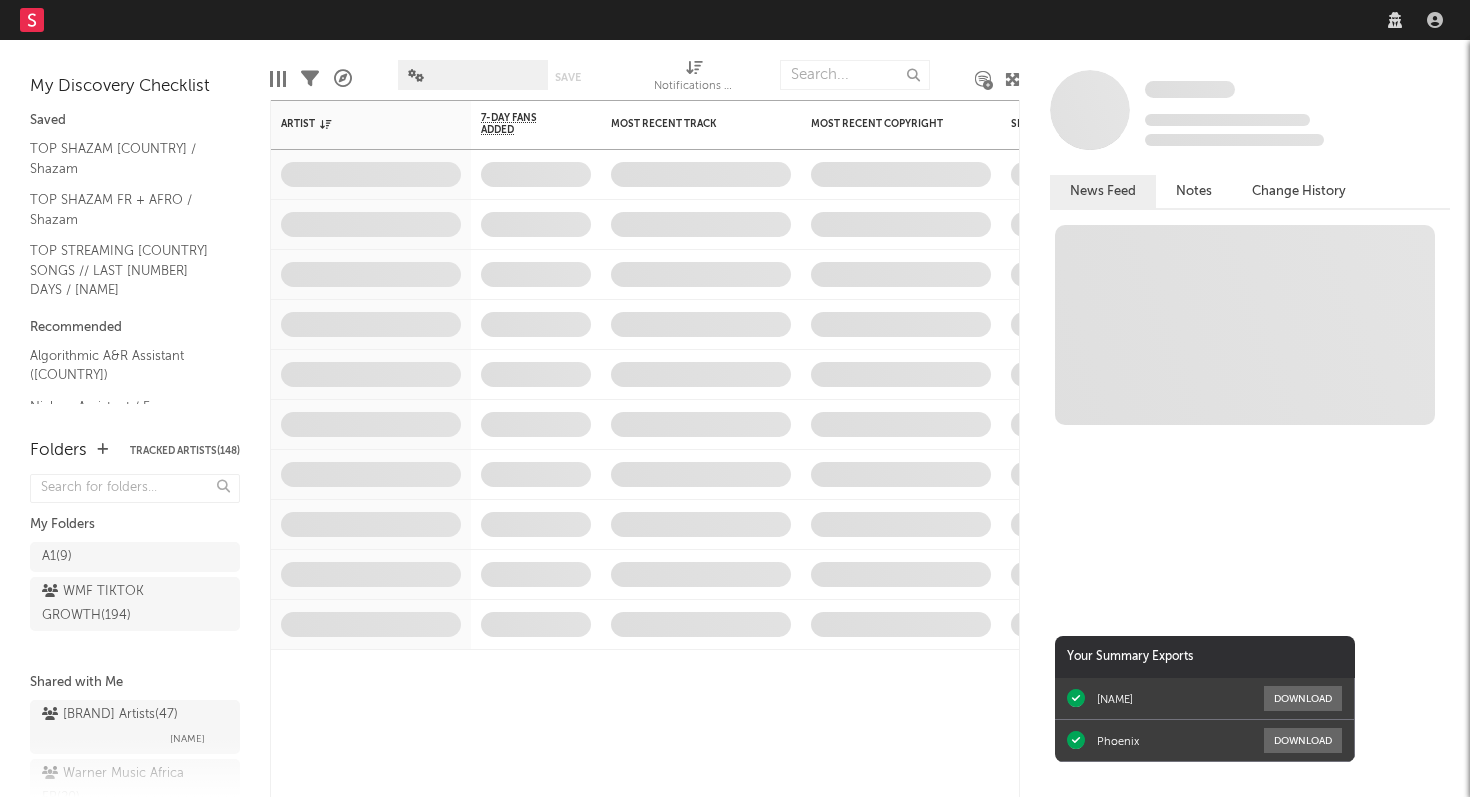 scroll, scrollTop: 0, scrollLeft: 0, axis: both 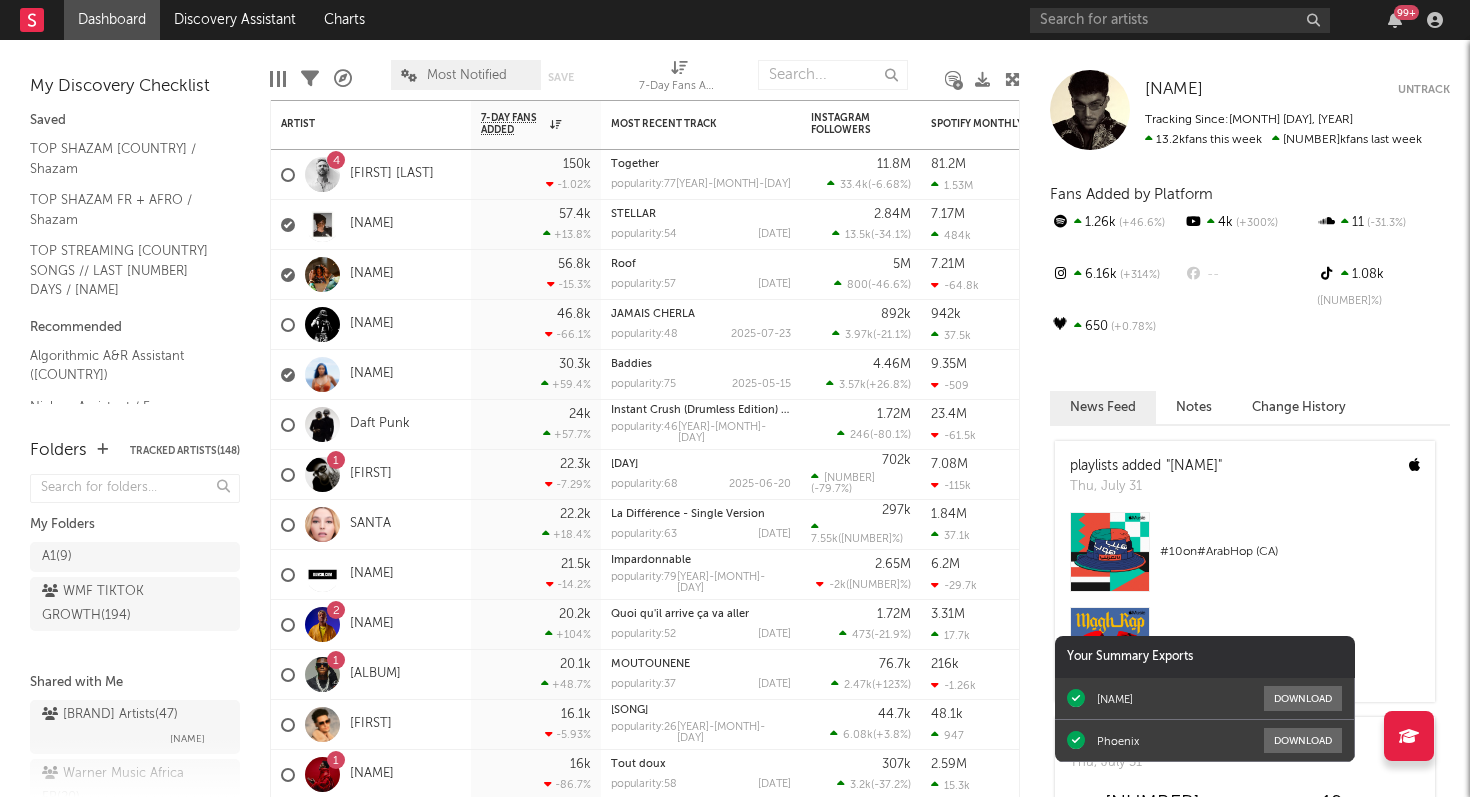 click on "99 +" at bounding box center (1406, 12) 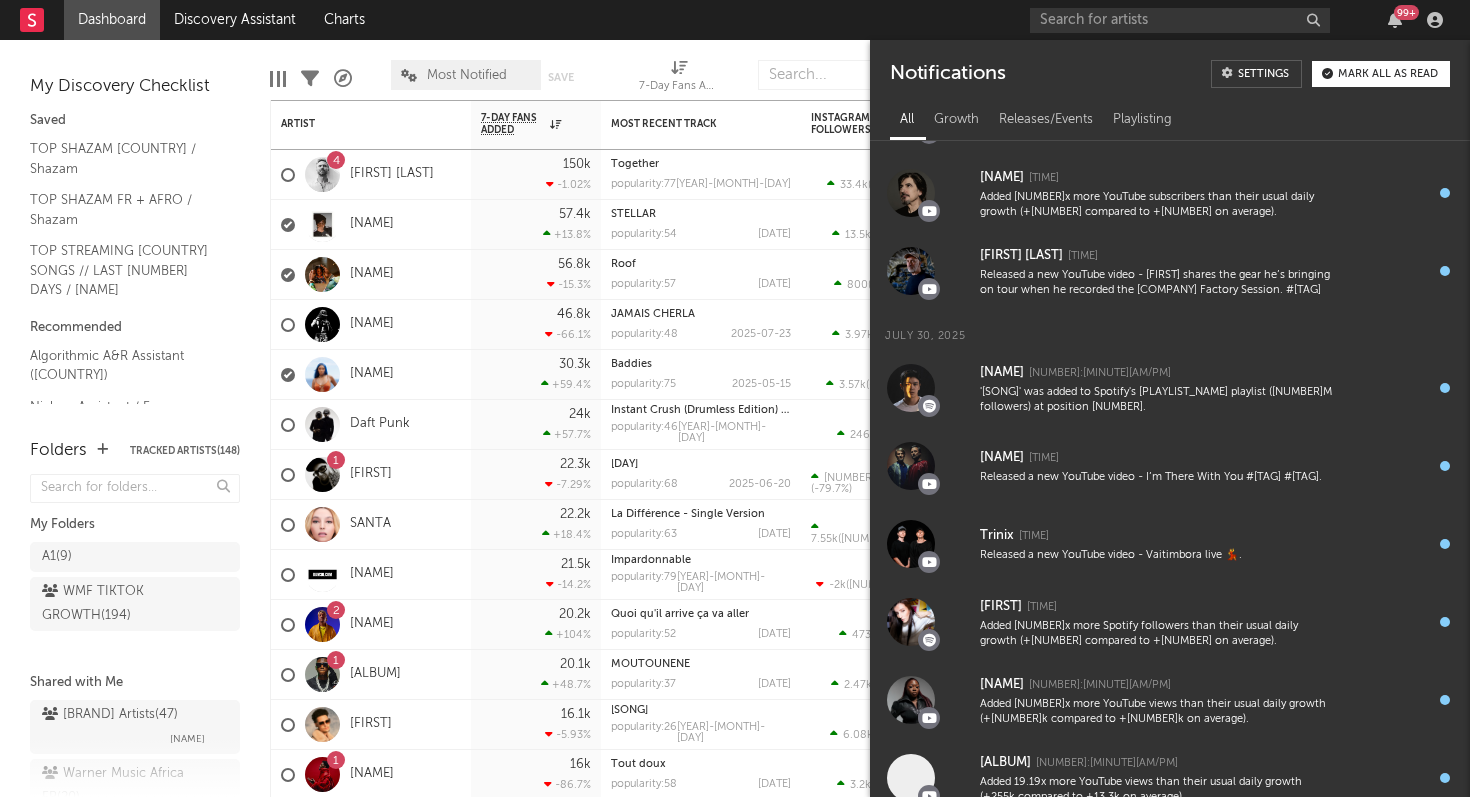 scroll, scrollTop: 645, scrollLeft: 0, axis: vertical 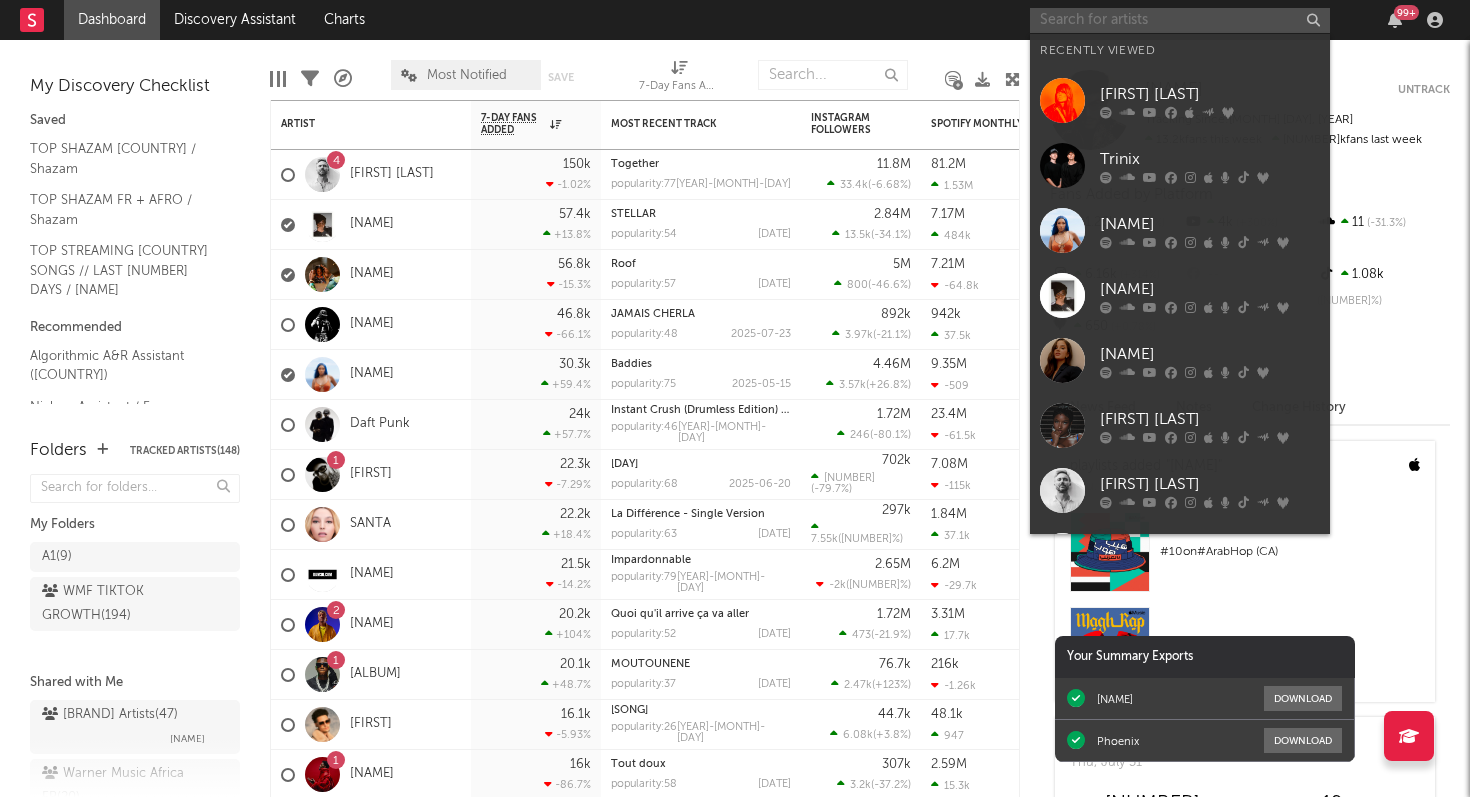 click at bounding box center (1180, 20) 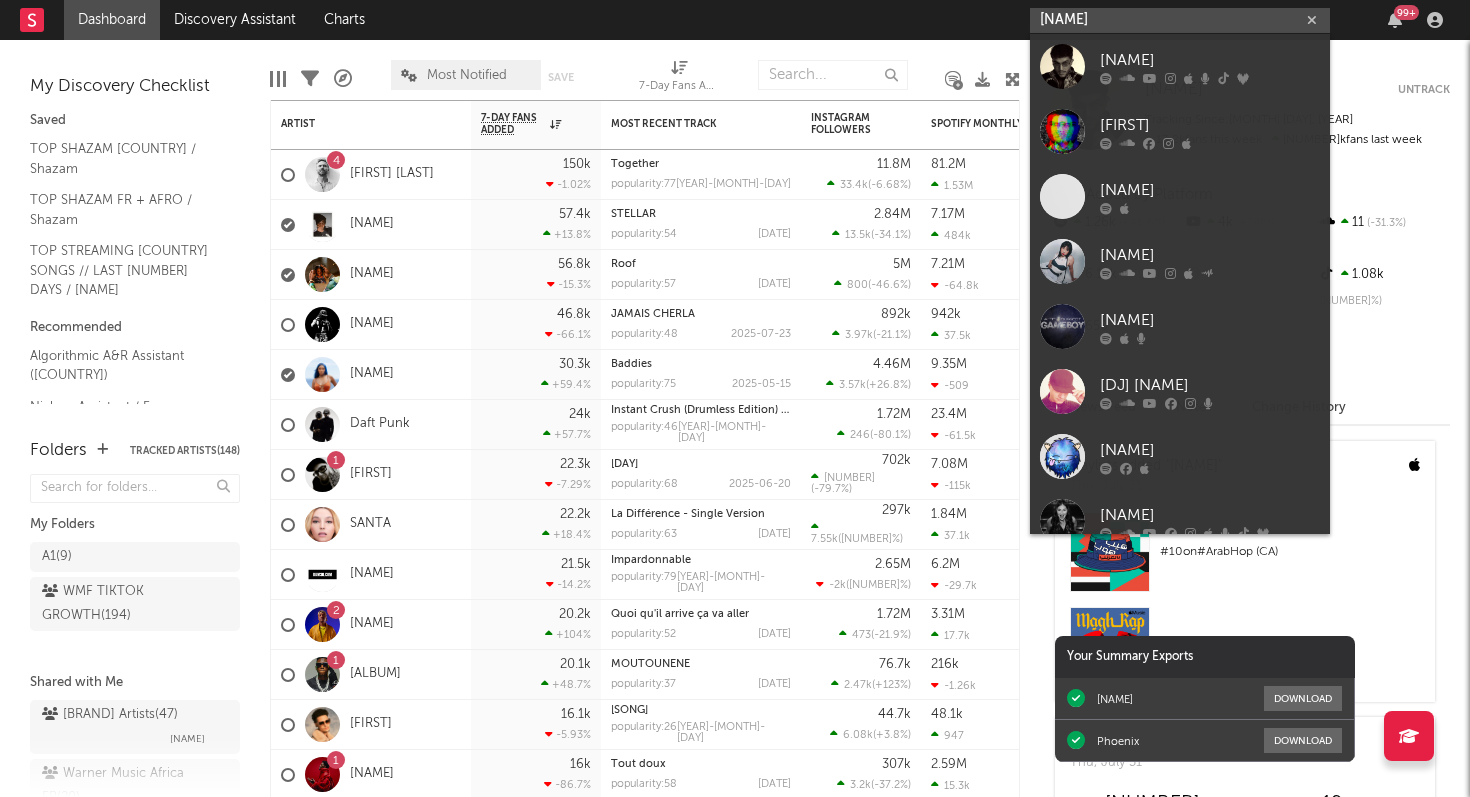 type on "tif" 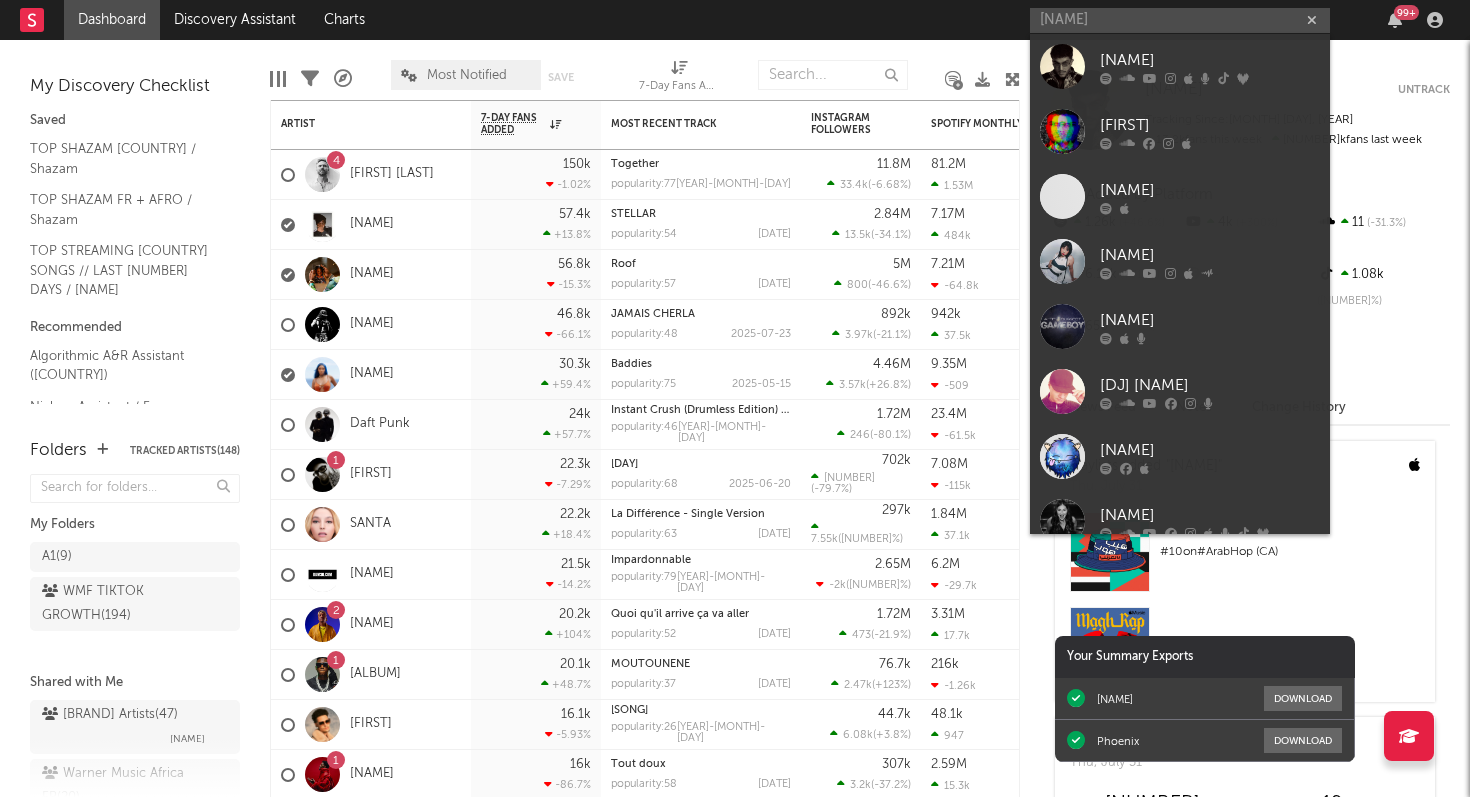 click on "[ARTIST]" at bounding box center [1210, 60] 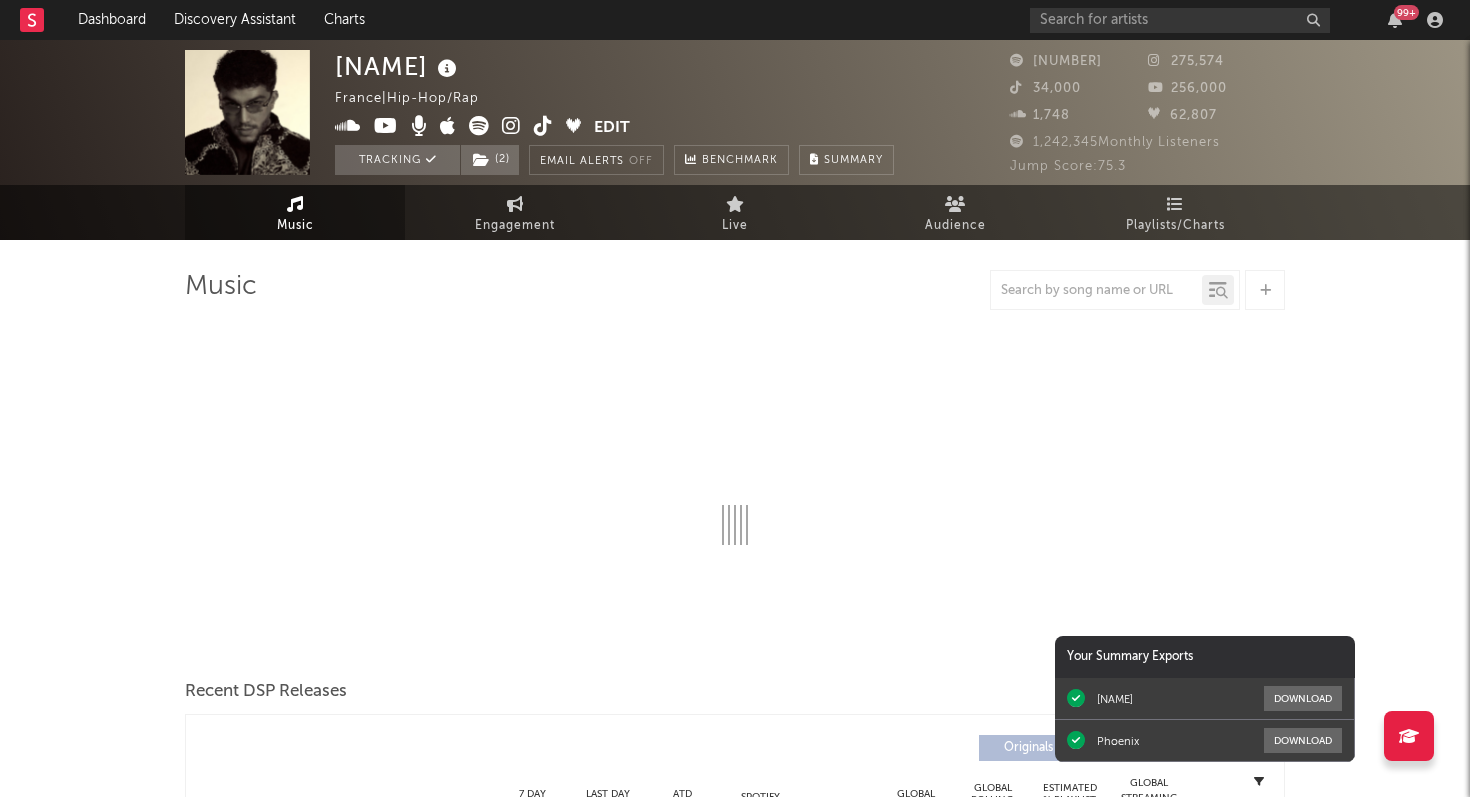 select on "6m" 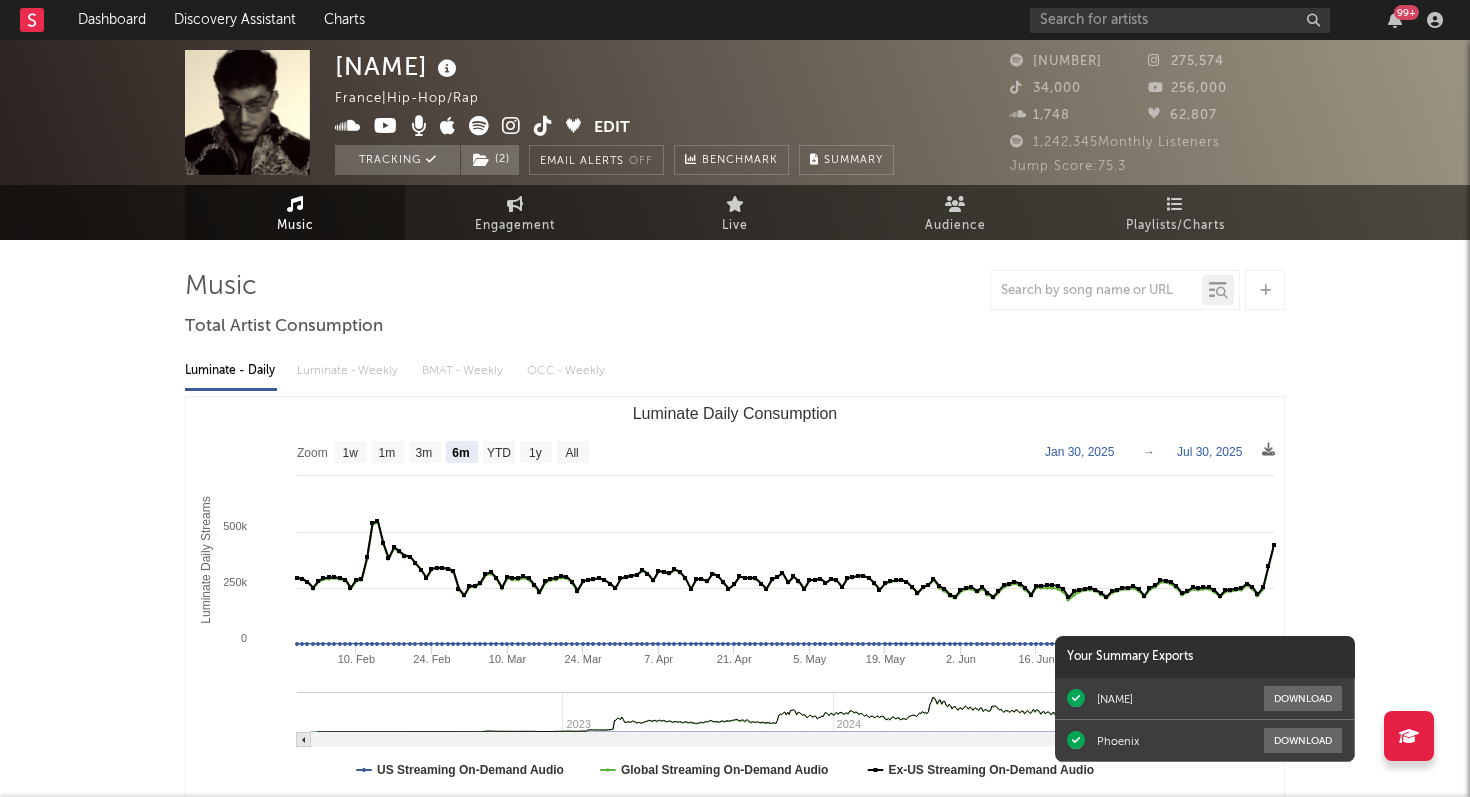 click at bounding box center [1395, 20] 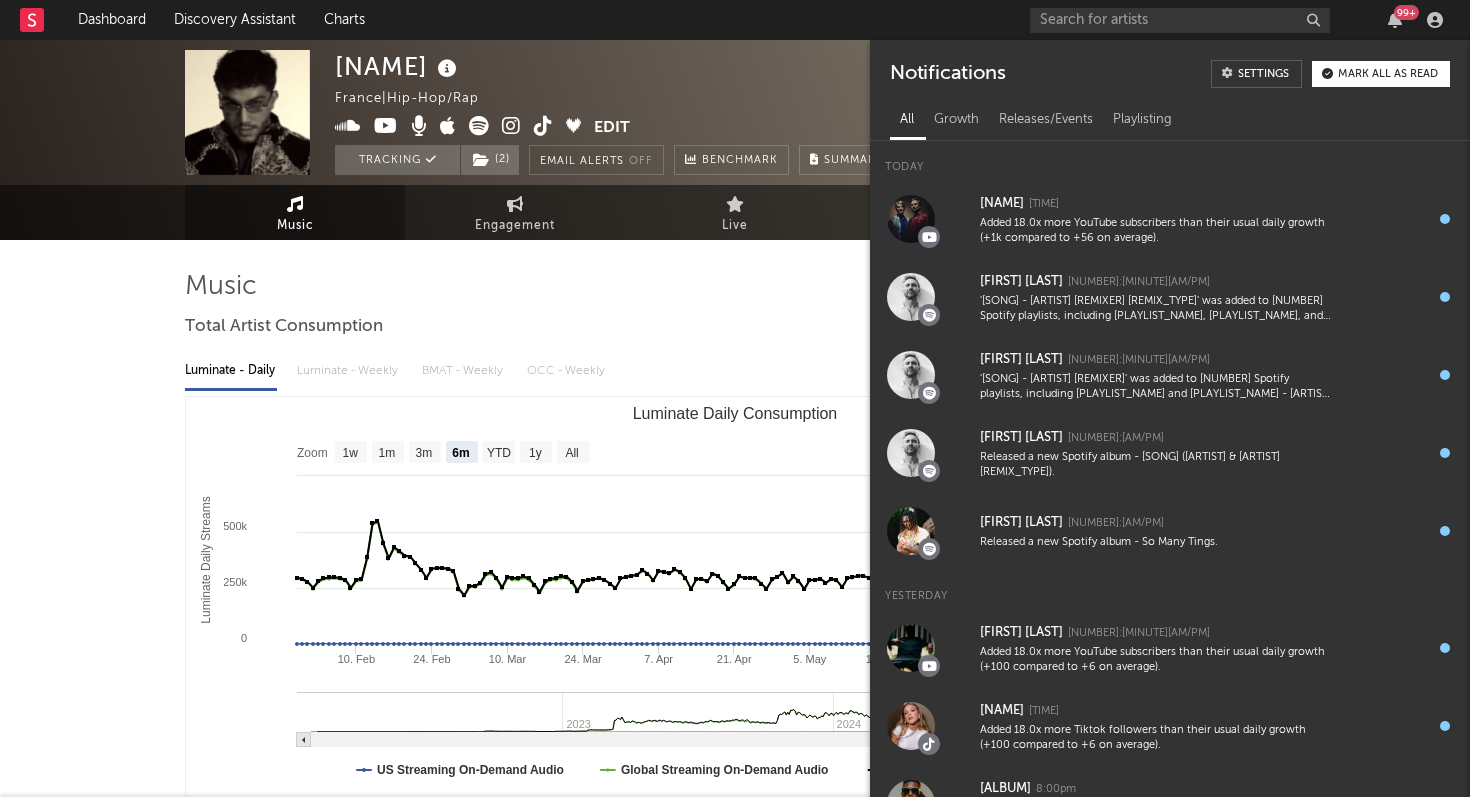 click on "TIF France  |  Hip-Hop/Rap Edit Tracking ( 2 ) Email Alerts  Off Benchmark Summary 205,720 275,574 34,000 256,000 1,748 62,807 1,242,345  Monthly Listeners Jump Score:  75.3 Music Engagement Live Audience Playlists/Charts Music Total Artist Consumption Luminate - Daily Luminate - Weekly BMAT - Weekly OCC - Weekly Zoom 1w 1m 3m 6m YTD 1y All 2025-01-30 2025-07-30 Created with Highcharts 10.3.3 Luminate Daily Streams Luminate Daily Consumption 10. Feb 24. Feb 10. Mar 24. Mar 7. Apr 21. Apr 5. May 19. May 2. Jun 16. Jun 30. Jun 14. Jul 28. Jul 2023 2024 2025 0 500k 250k 750k Zoom 1w 1m 3m 6m YTD 1y All Jan 30, 2025 → Jul 30, 2025 US Streaming On-Demand Audio Global Streaming On-Demand Audio Ex-US Streaming On-Demand Audio Recent DSP Releases Export CSV  Last Day Spotify Plays Copyright 7 Day Spotify Plays Last Day Spotify Plays ATD Spotify Plays Spotify Popularity Released Global ATD Audio Streams Global Rolling 7D Audio Streams Estimated % Playlist Streams Last Day Global Latest Day Audio Streams Originals" at bounding box center [735, 1550] 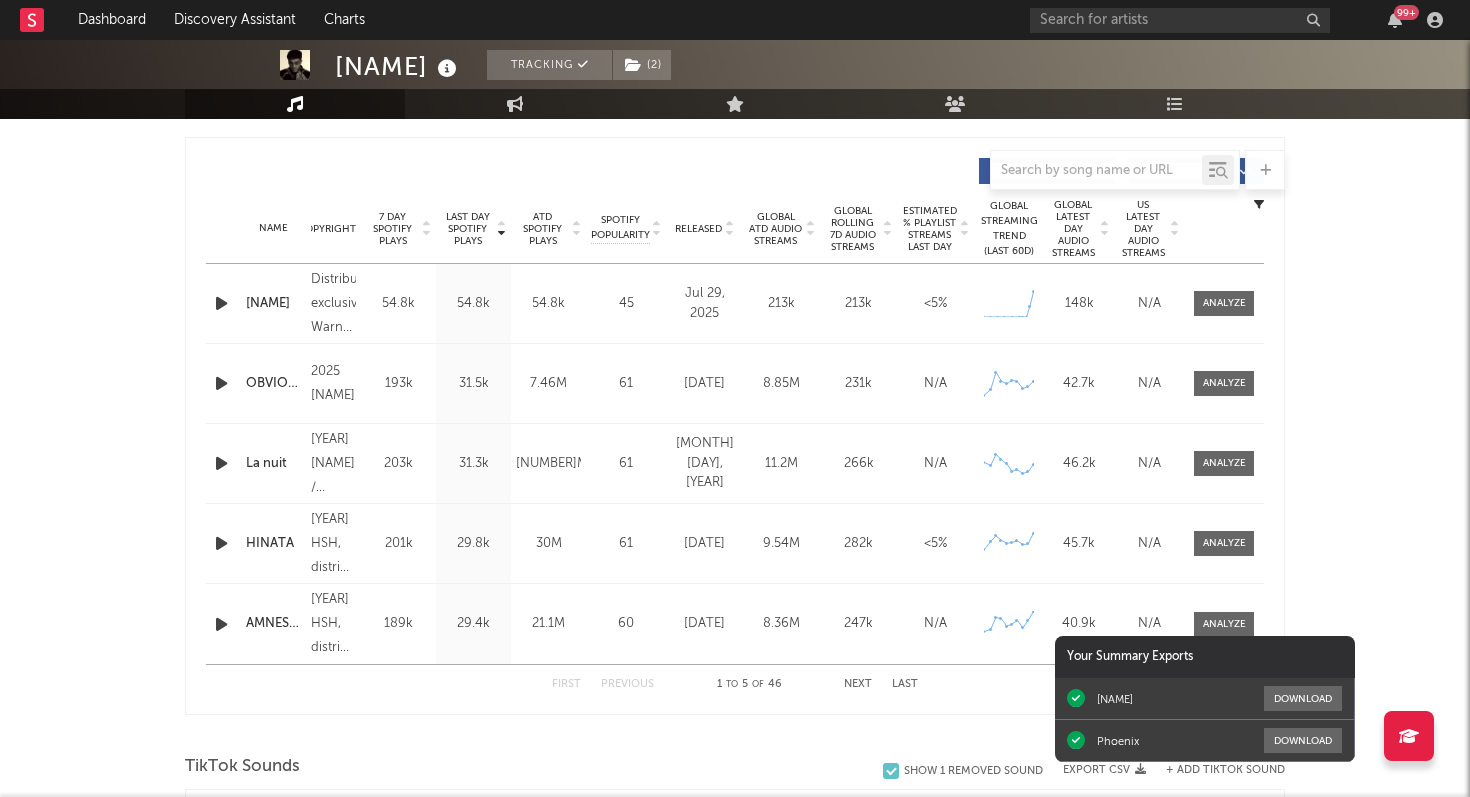 scroll, scrollTop: 738, scrollLeft: 0, axis: vertical 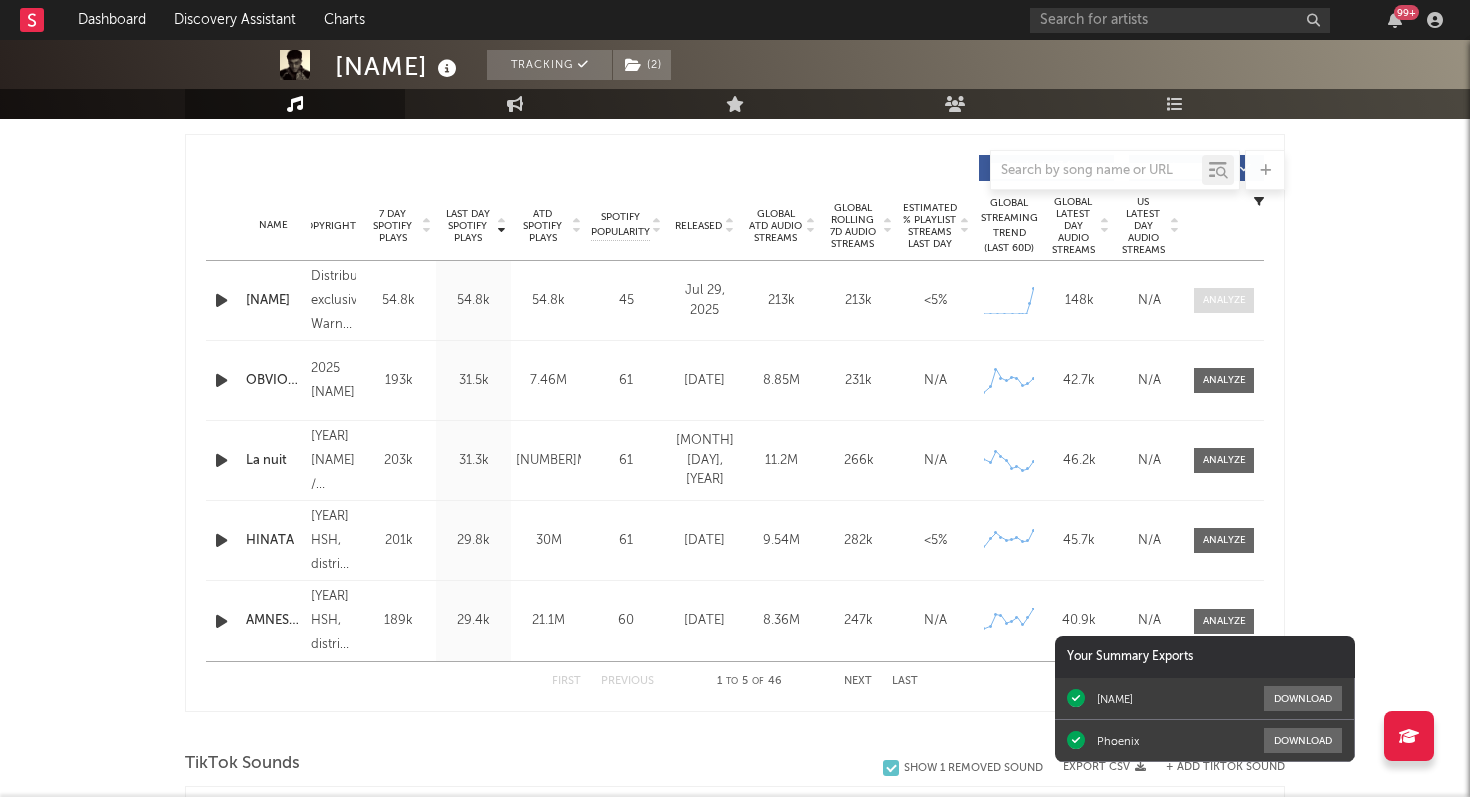 click at bounding box center [1224, 300] 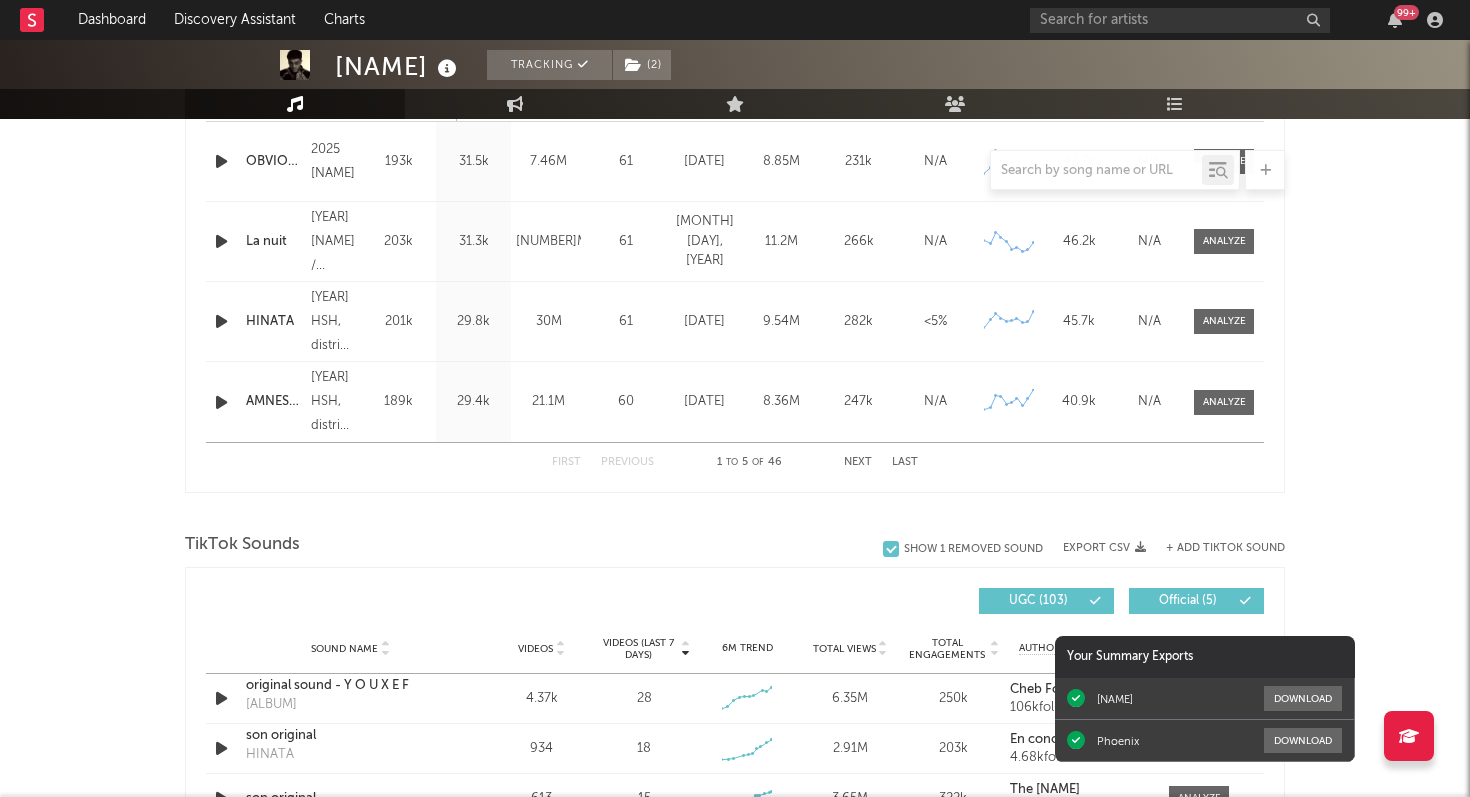 select on "1w" 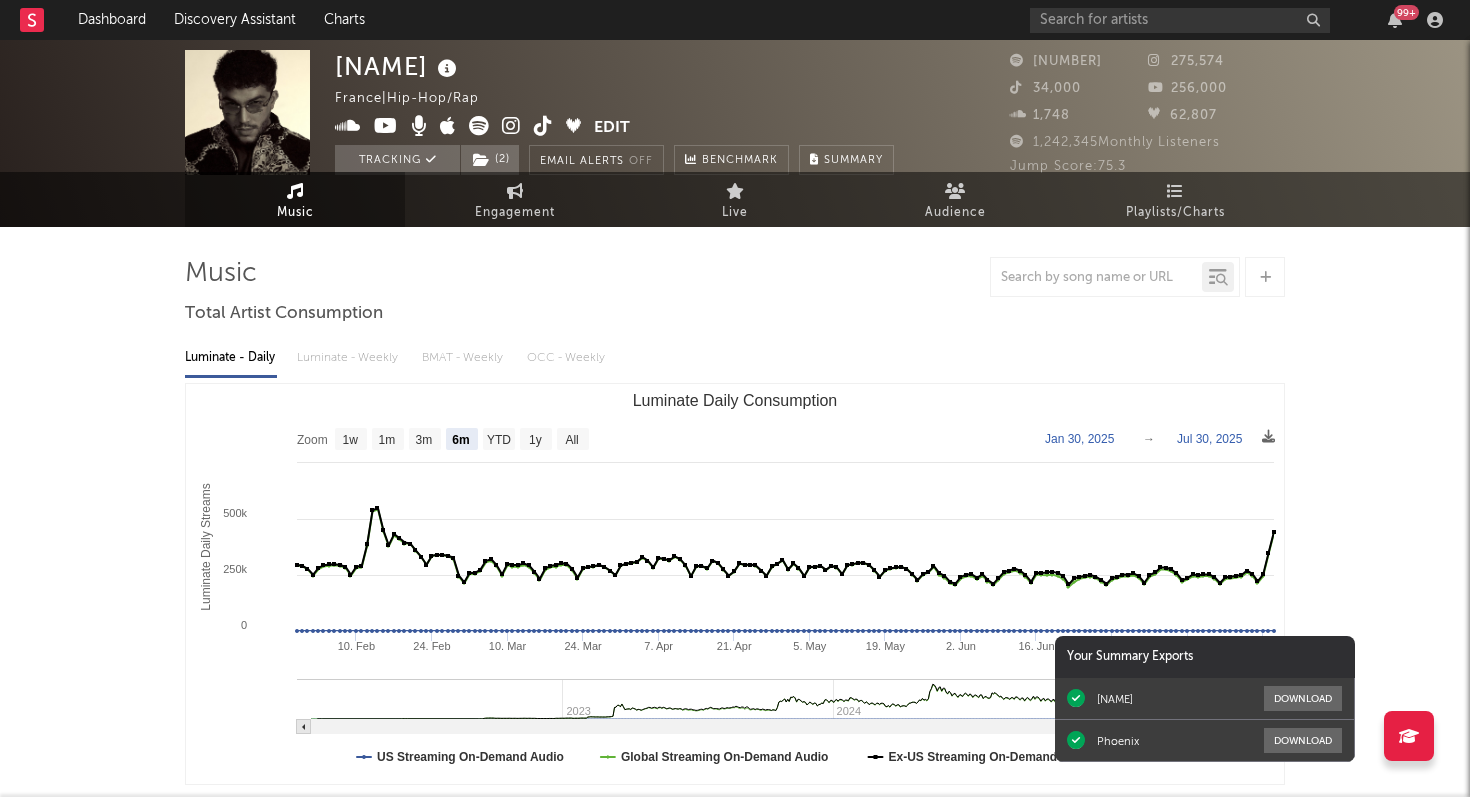 scroll, scrollTop: 0, scrollLeft: 0, axis: both 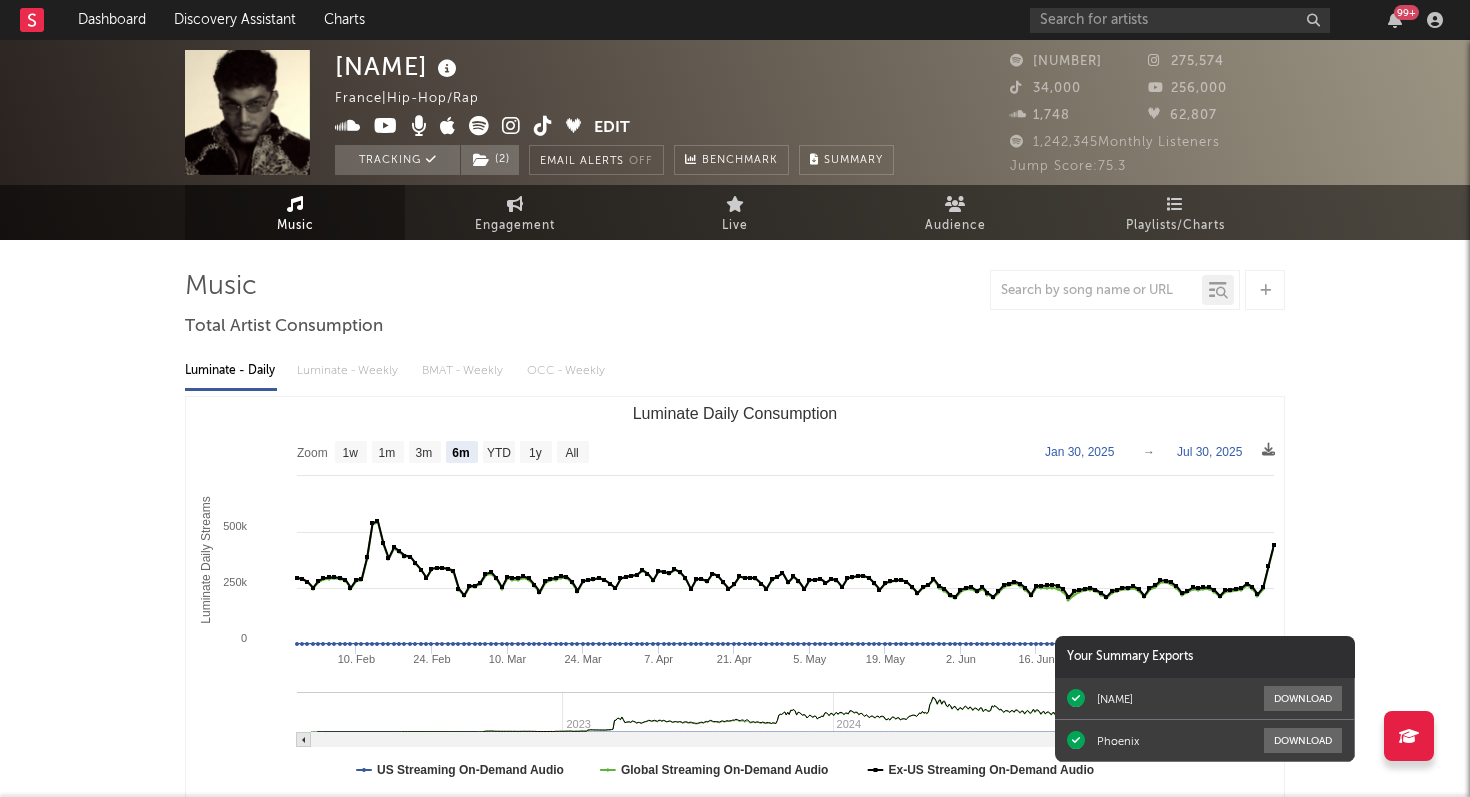 drag, startPoint x: 1219, startPoint y: 300, endPoint x: 1394, endPoint y: 28, distance: 323.43314 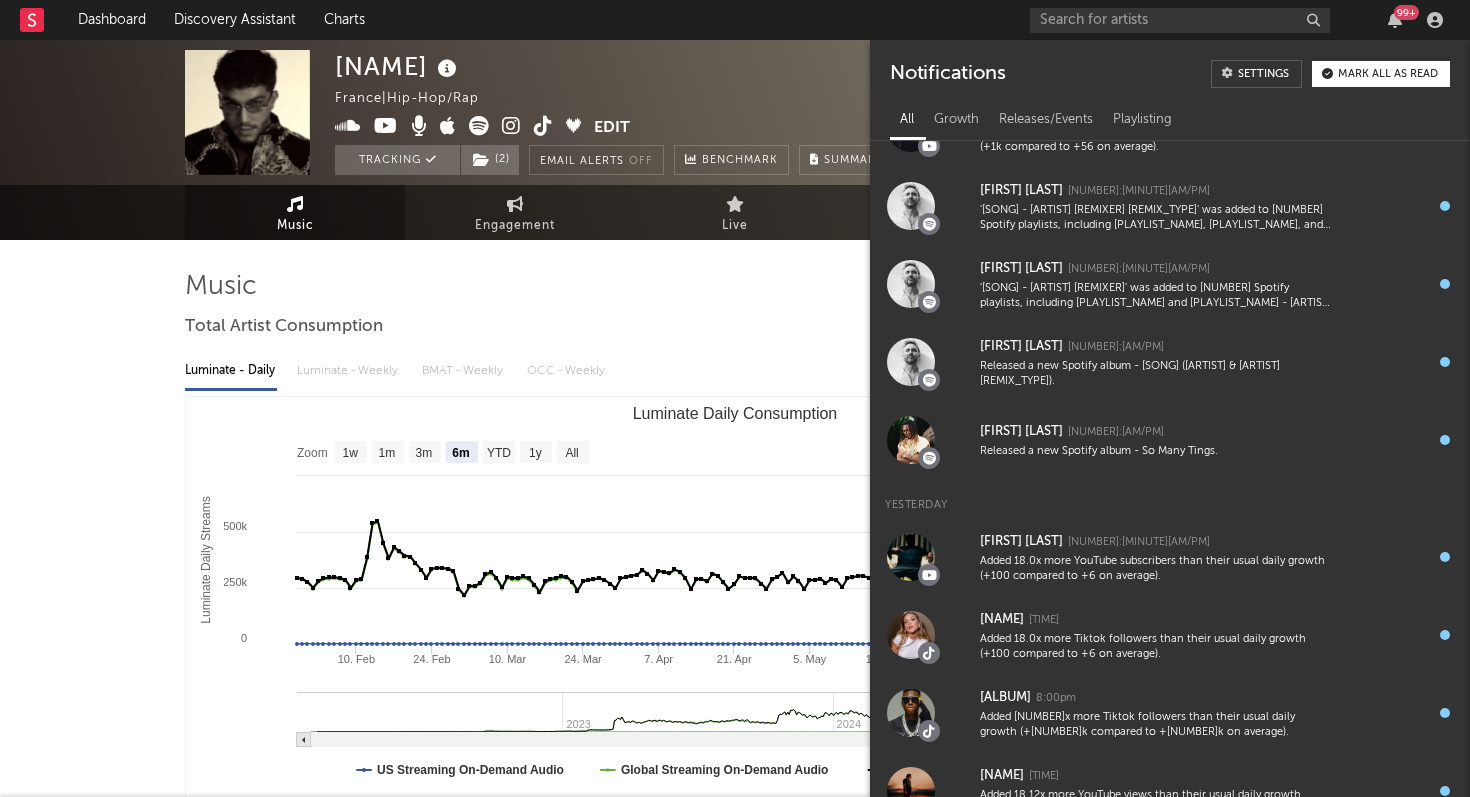 scroll, scrollTop: 139, scrollLeft: 0, axis: vertical 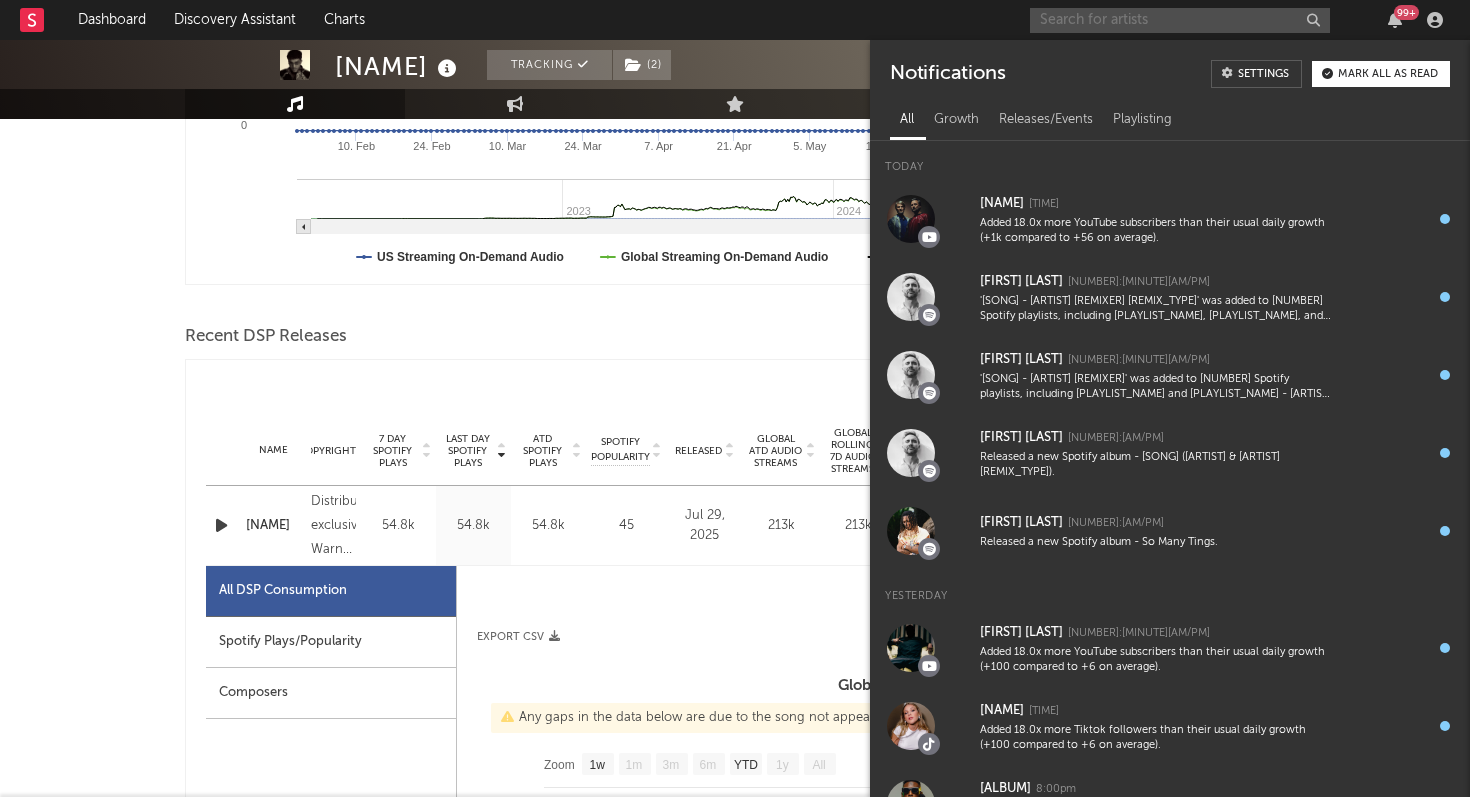 click at bounding box center [1180, 20] 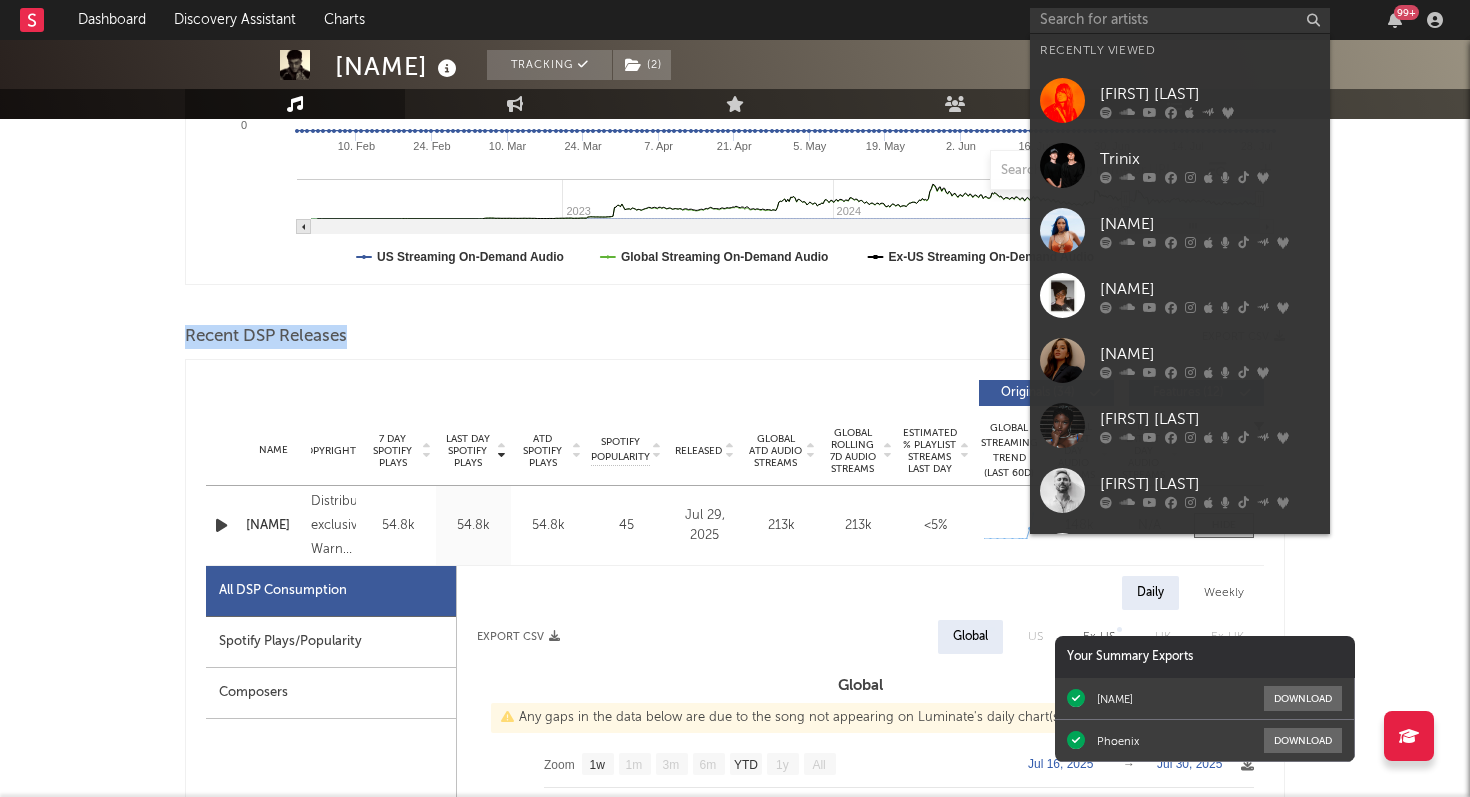 drag, startPoint x: 1394, startPoint y: 28, endPoint x: 50, endPoint y: 349, distance: 1381.8021 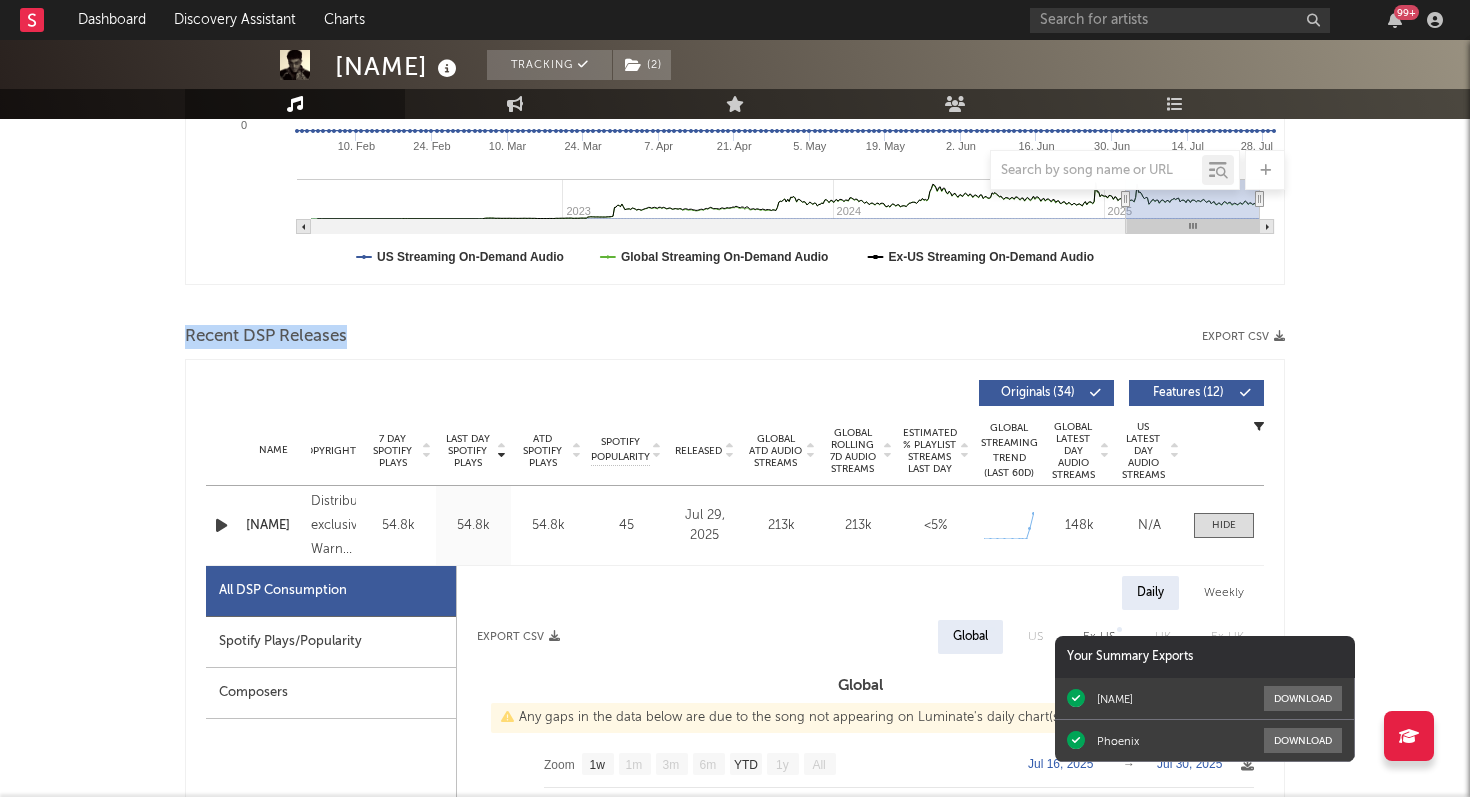 scroll, scrollTop: 0, scrollLeft: 0, axis: both 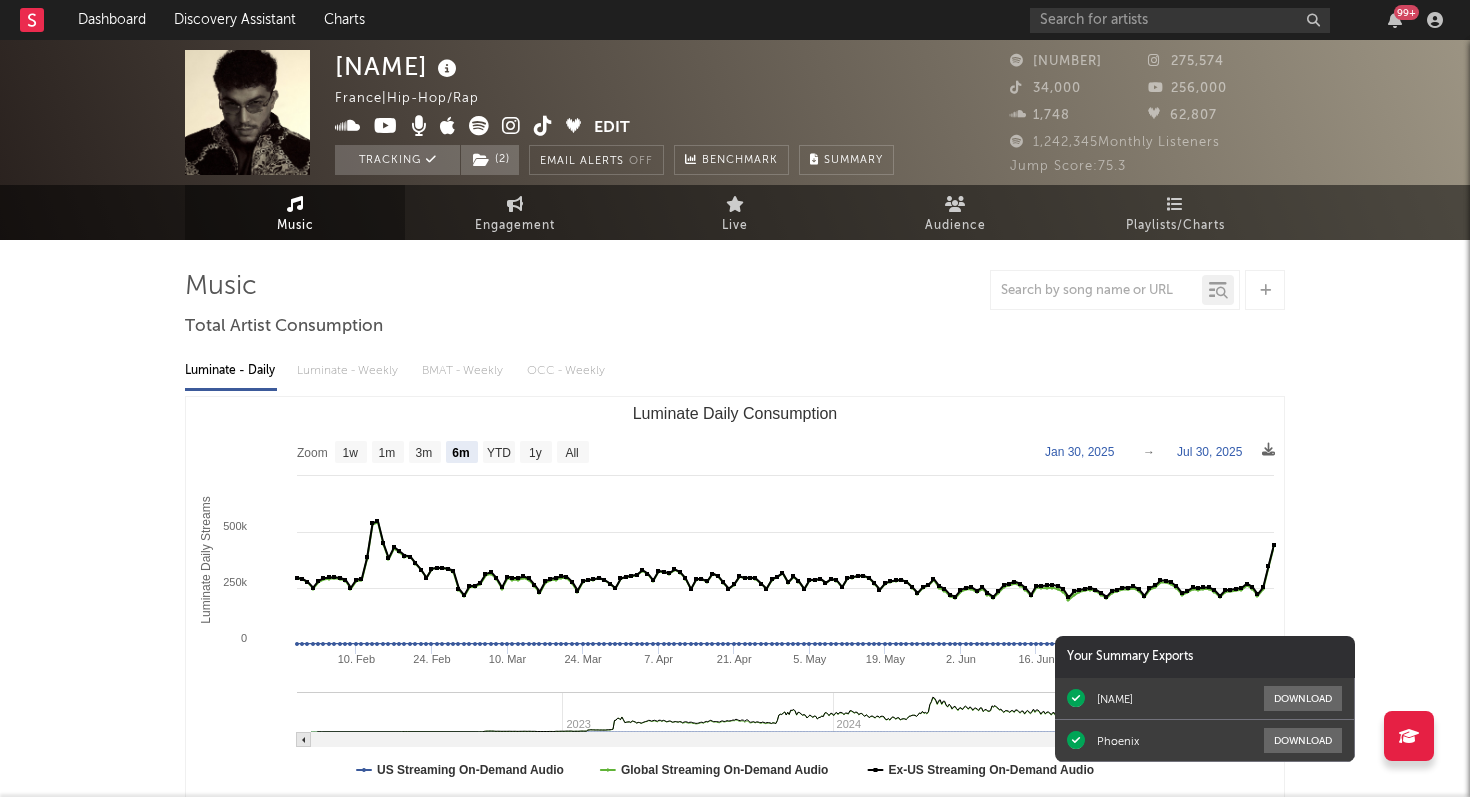 click on "Playlists/Charts" at bounding box center [1175, 212] 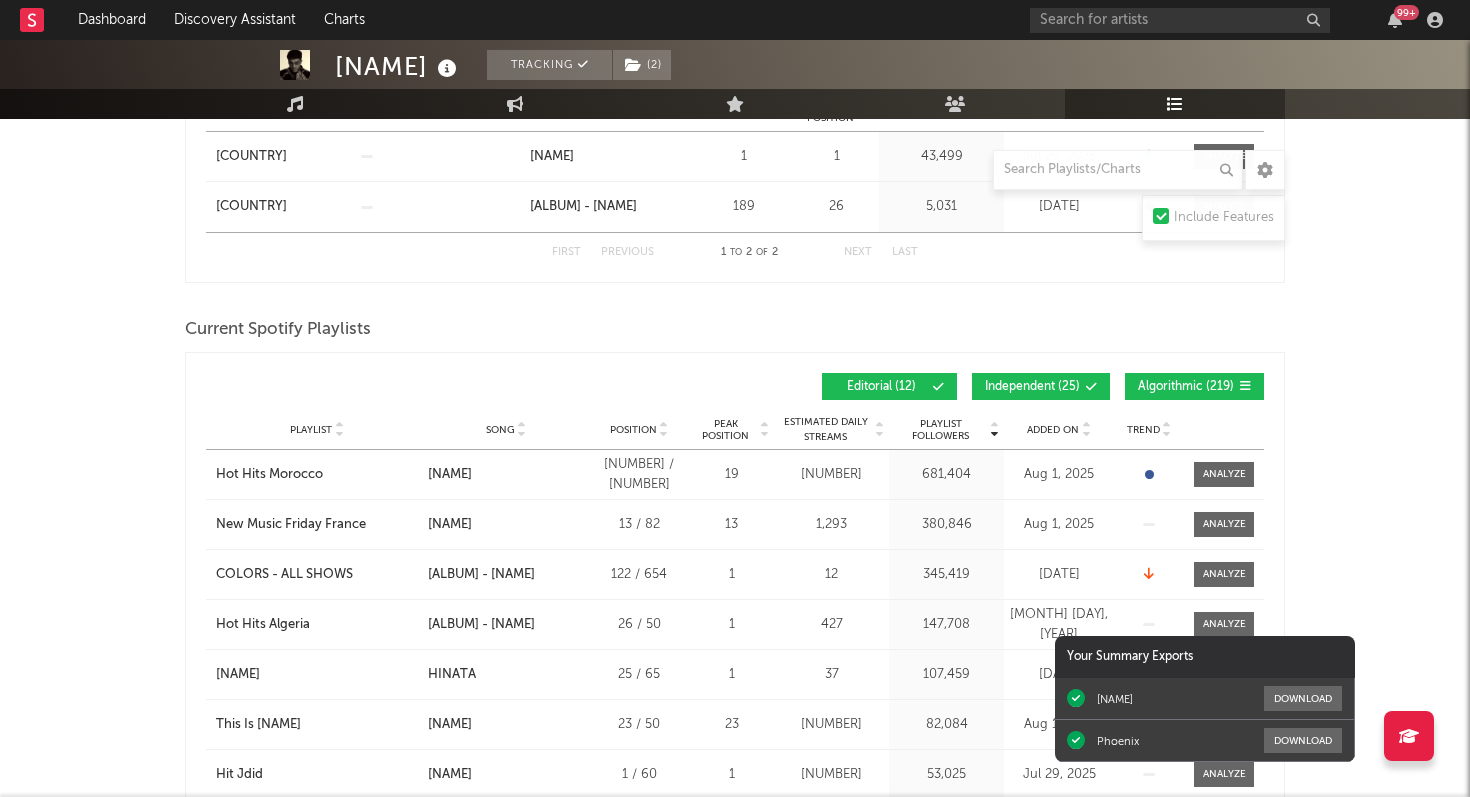 scroll, scrollTop: 464, scrollLeft: 0, axis: vertical 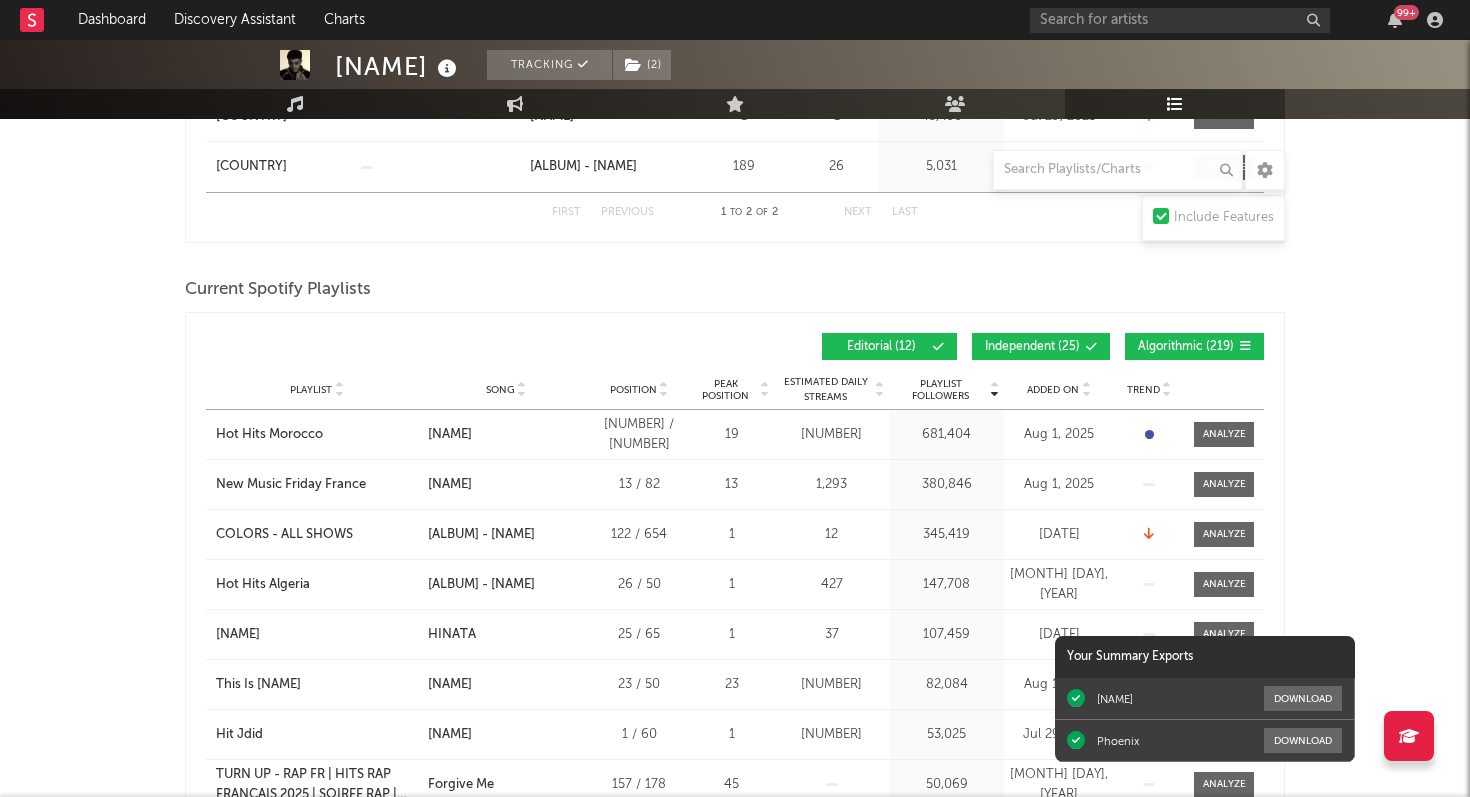 click on "Added On" at bounding box center [1053, 390] 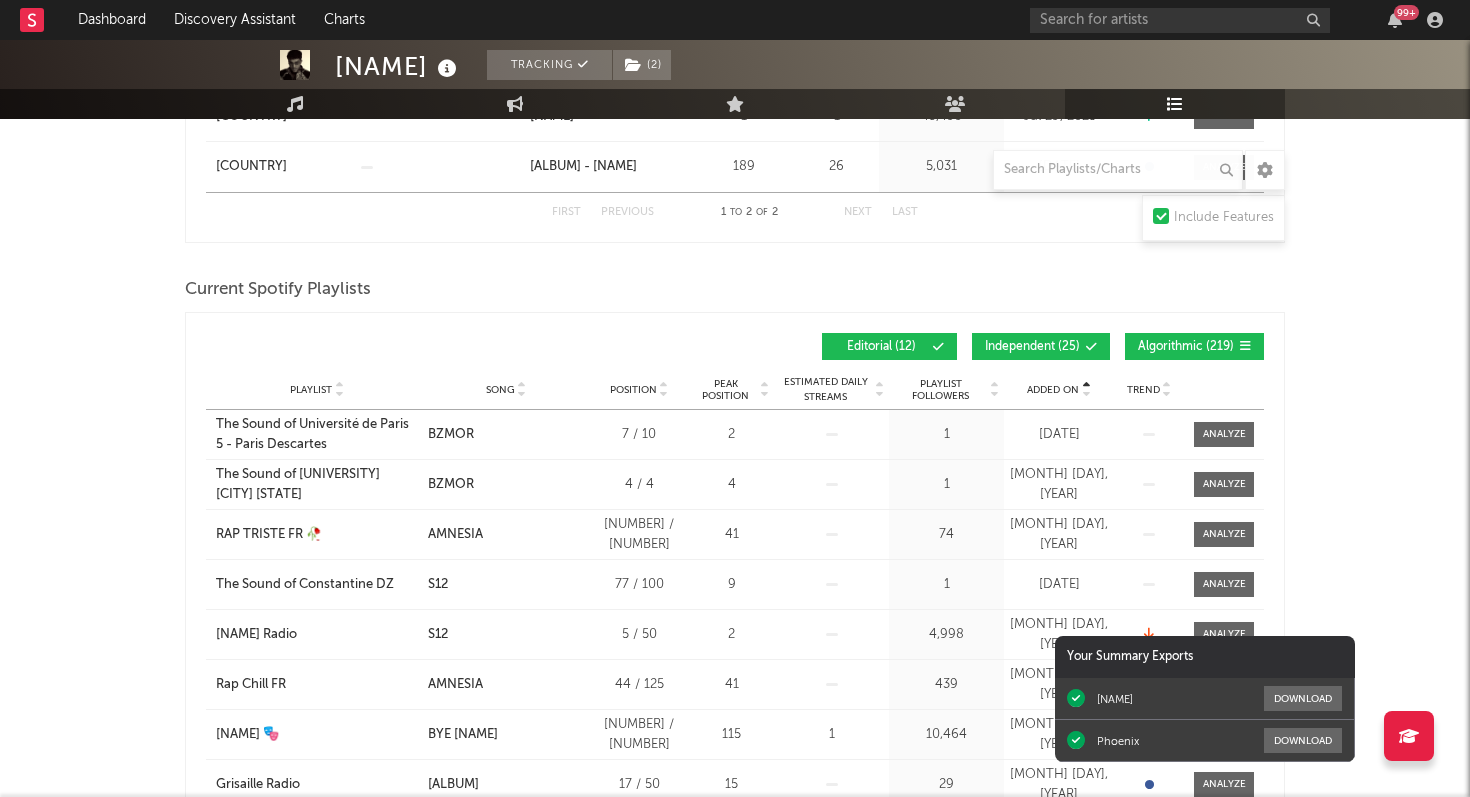 click on "Added On" at bounding box center [1053, 390] 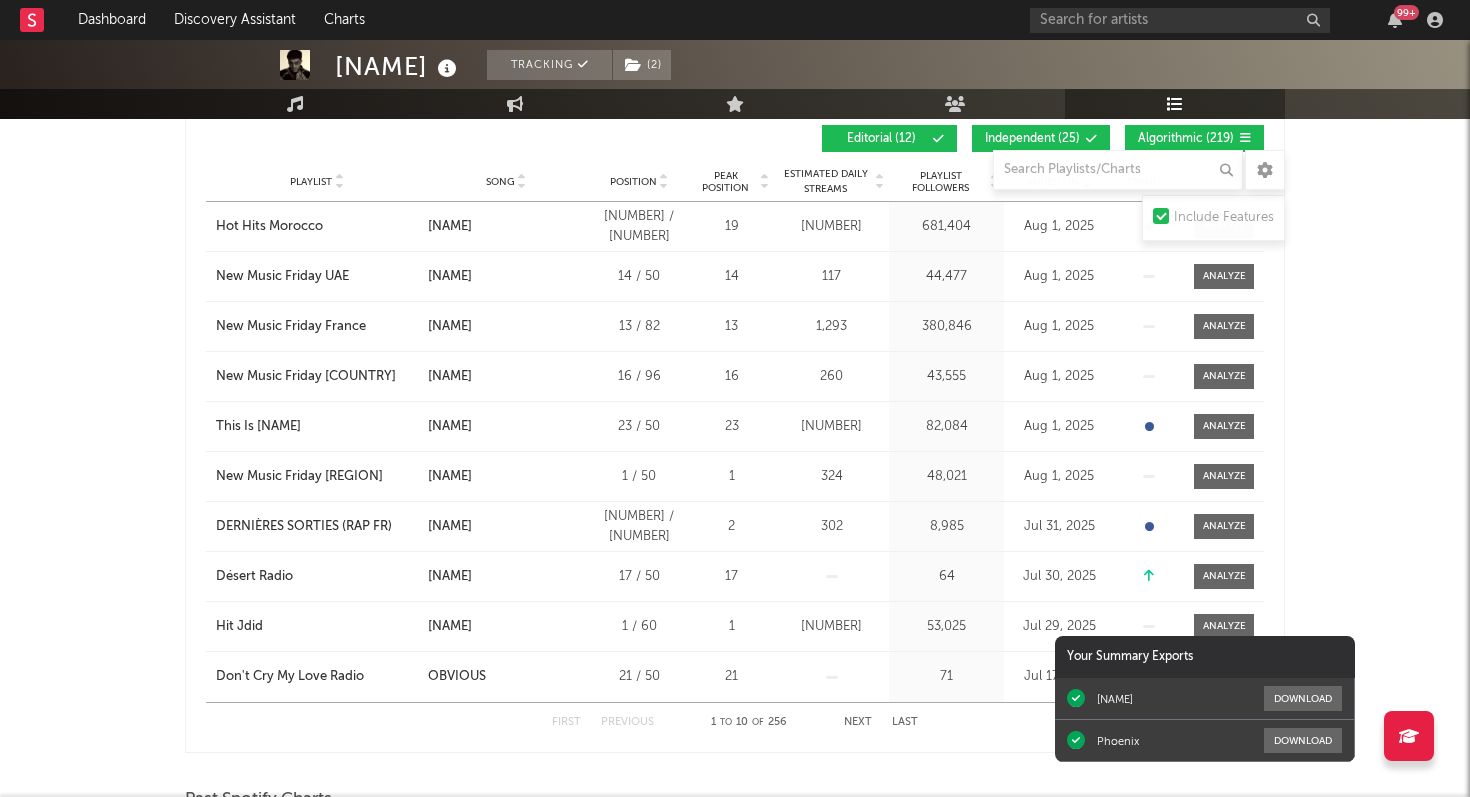 scroll, scrollTop: 684, scrollLeft: 0, axis: vertical 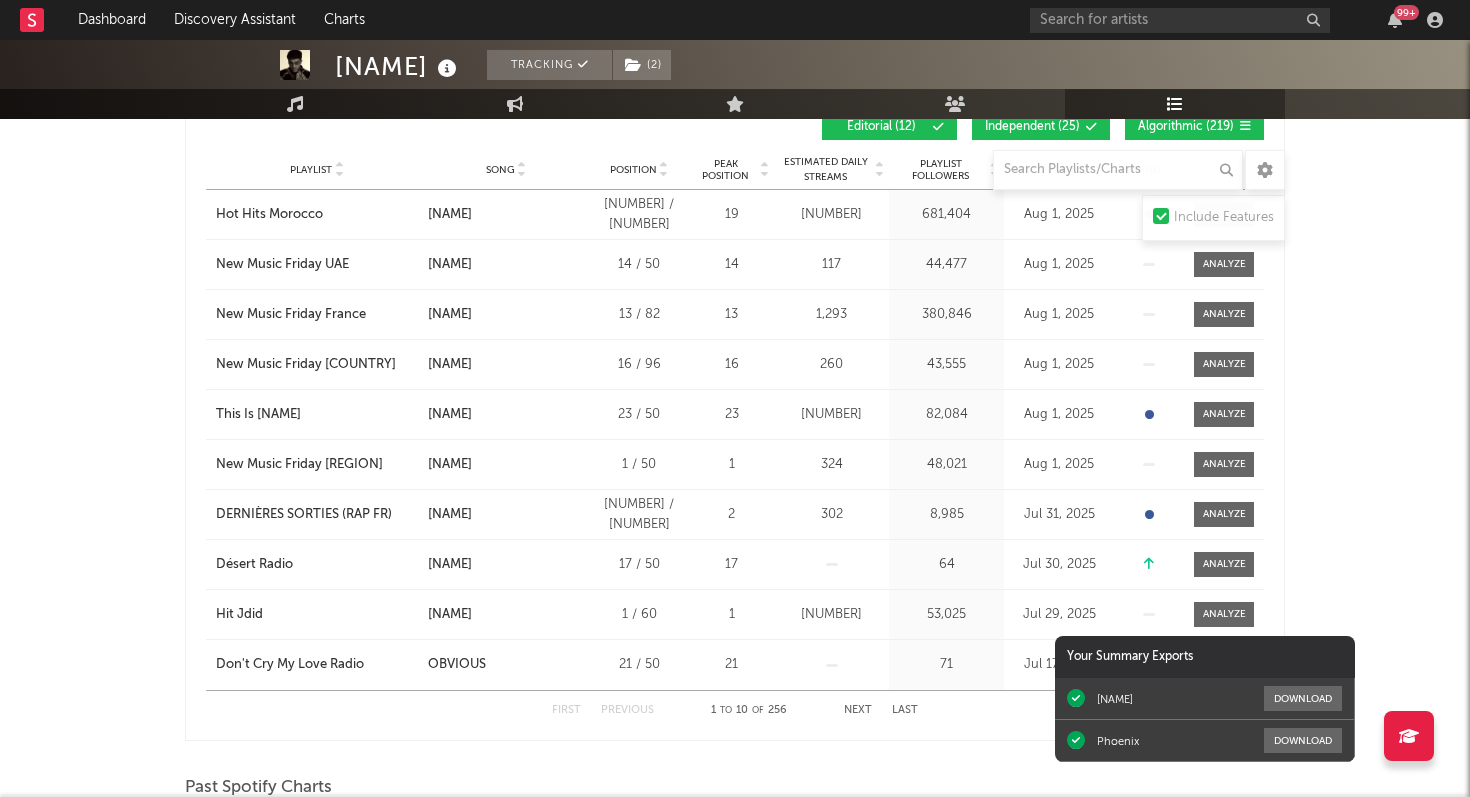 click on "Next" at bounding box center [858, 710] 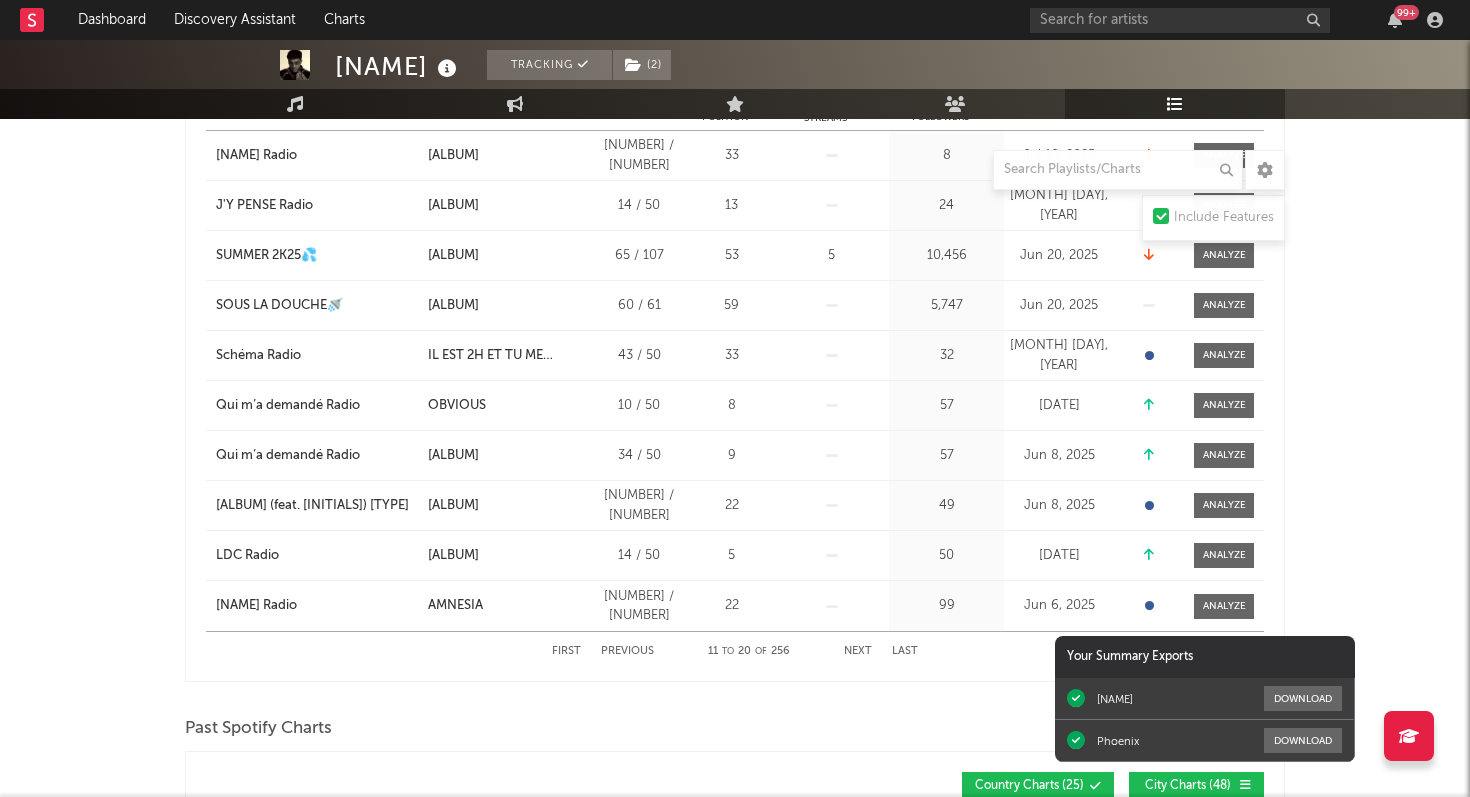 scroll, scrollTop: 0, scrollLeft: 0, axis: both 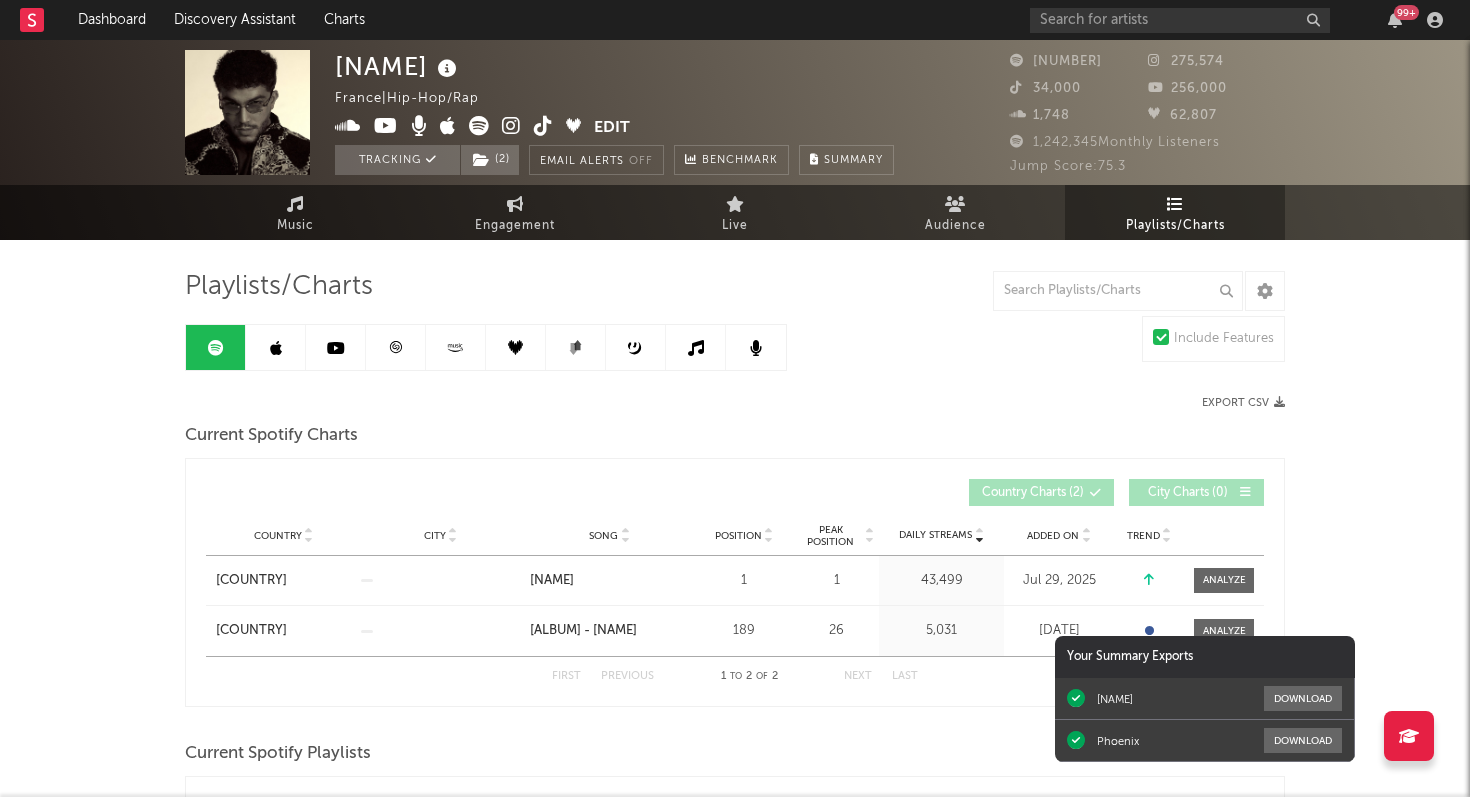 click at bounding box center [396, 347] 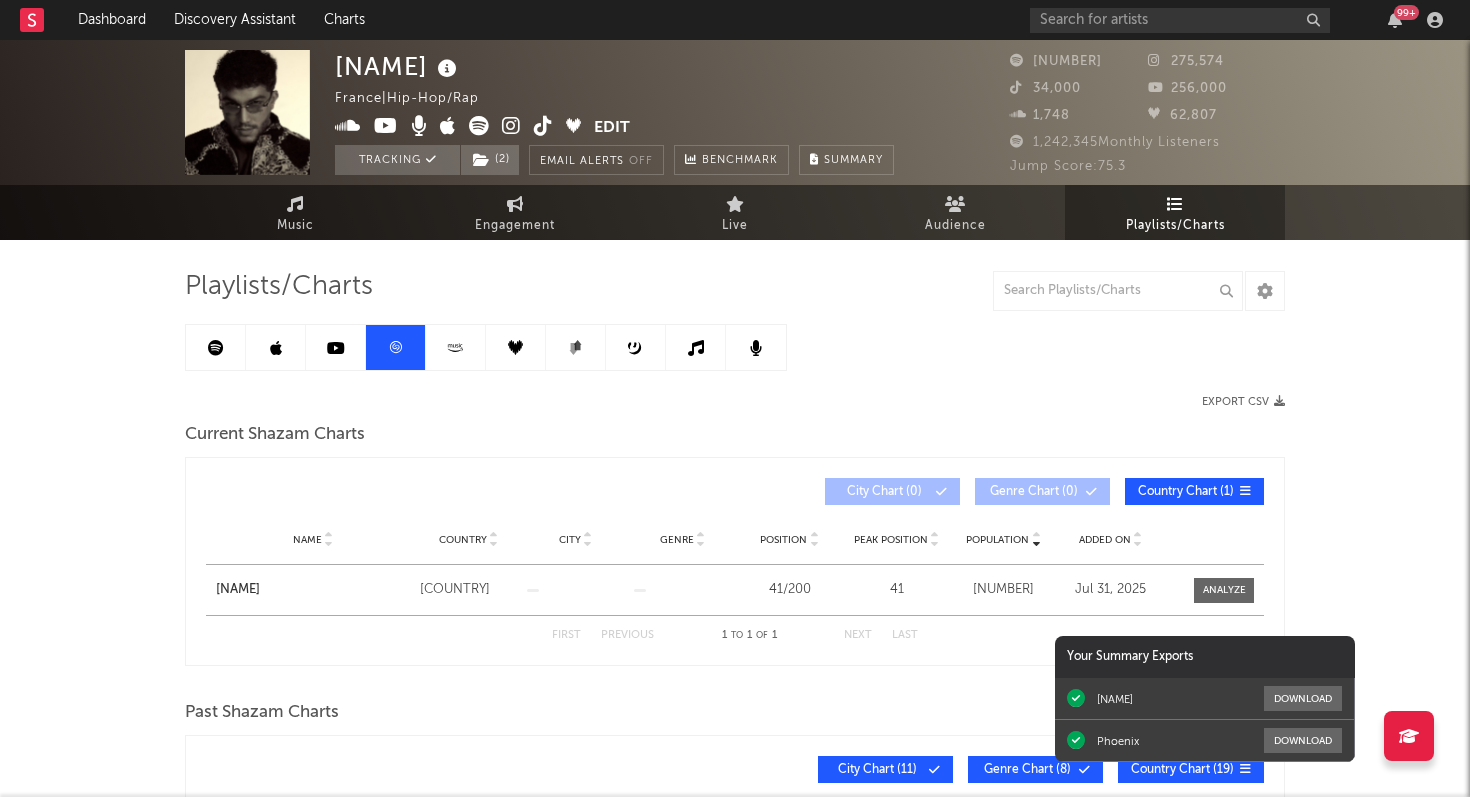drag, startPoint x: 50, startPoint y: 349, endPoint x: 284, endPoint y: 353, distance: 234.03418 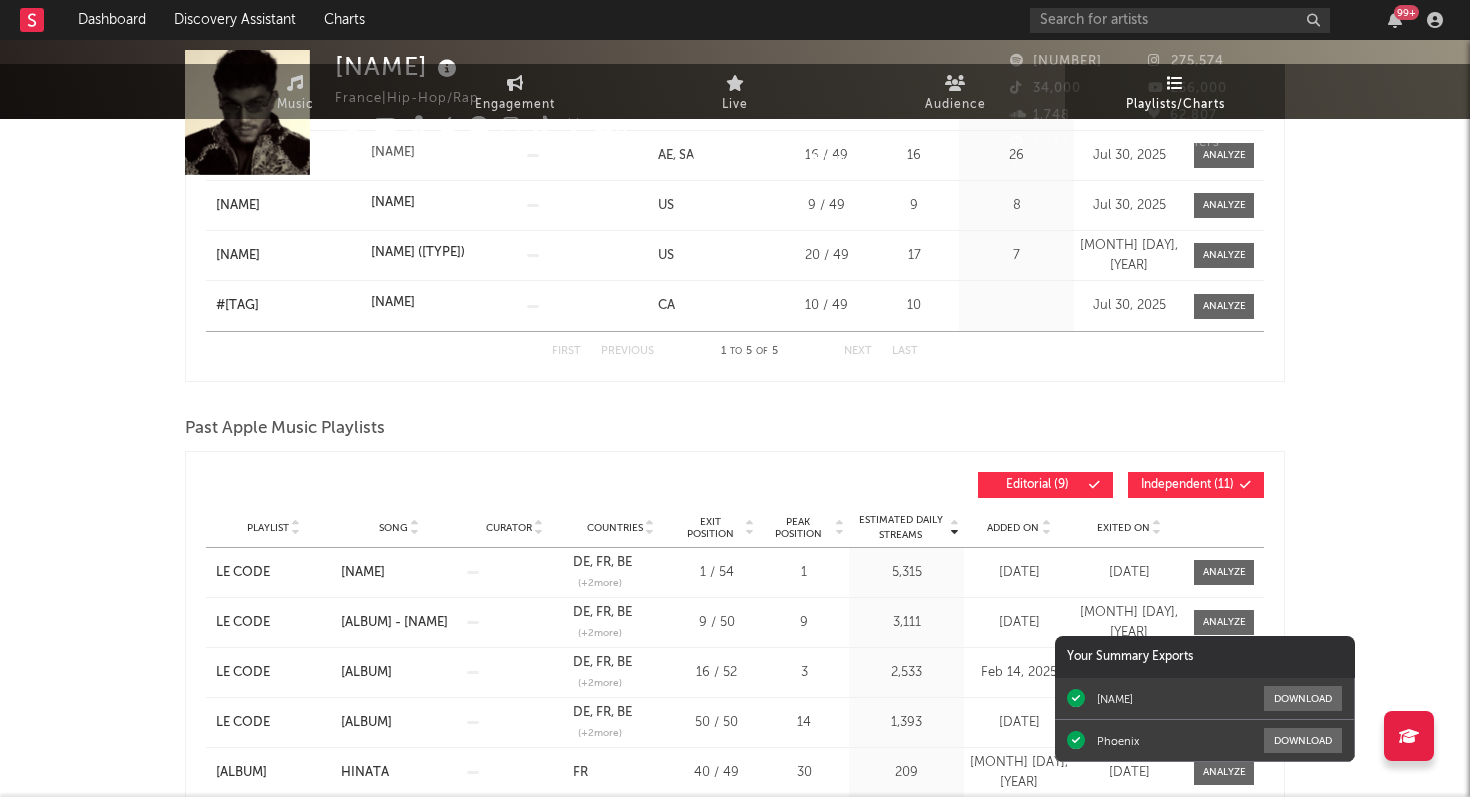 scroll, scrollTop: 0, scrollLeft: 0, axis: both 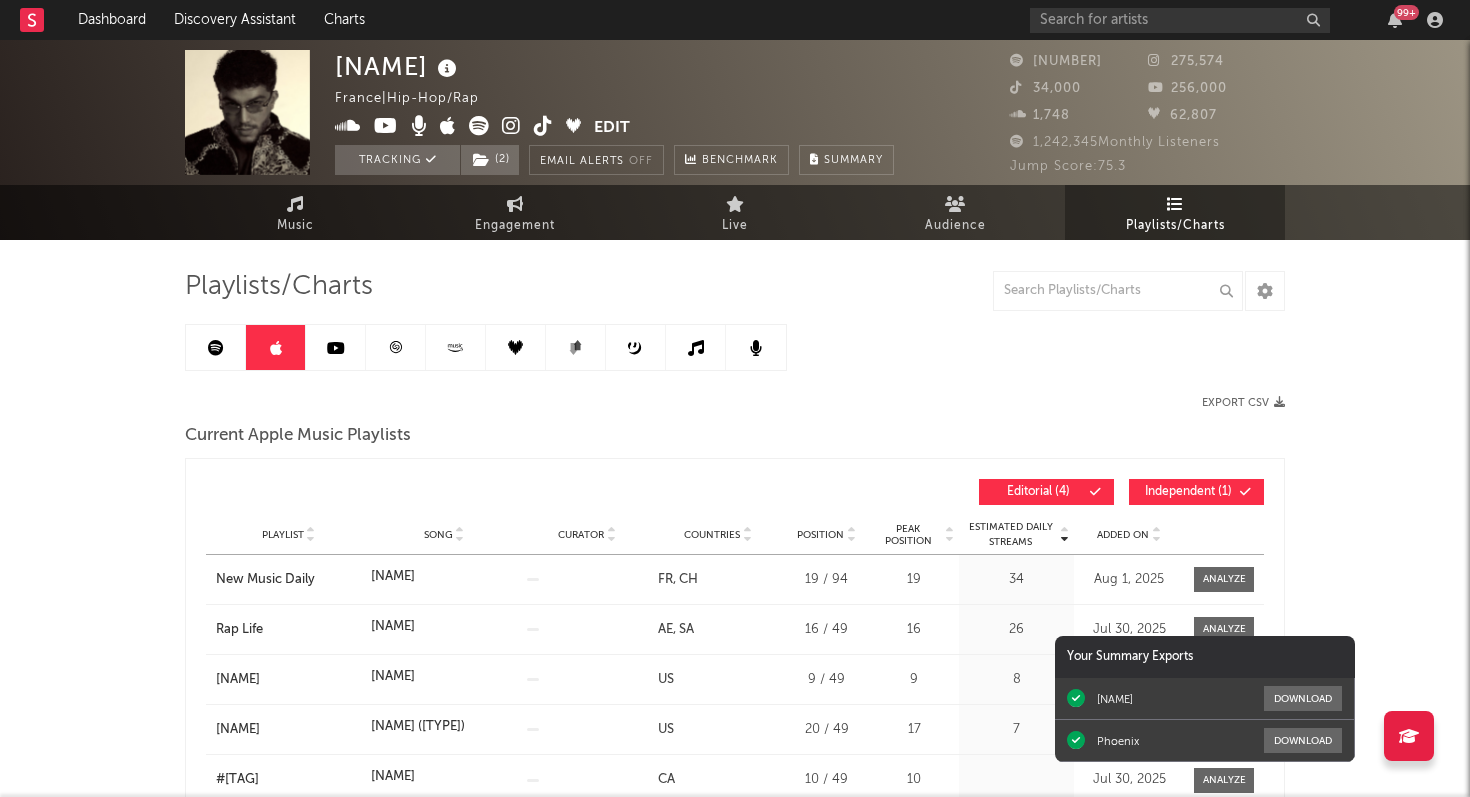 click at bounding box center [1395, 20] 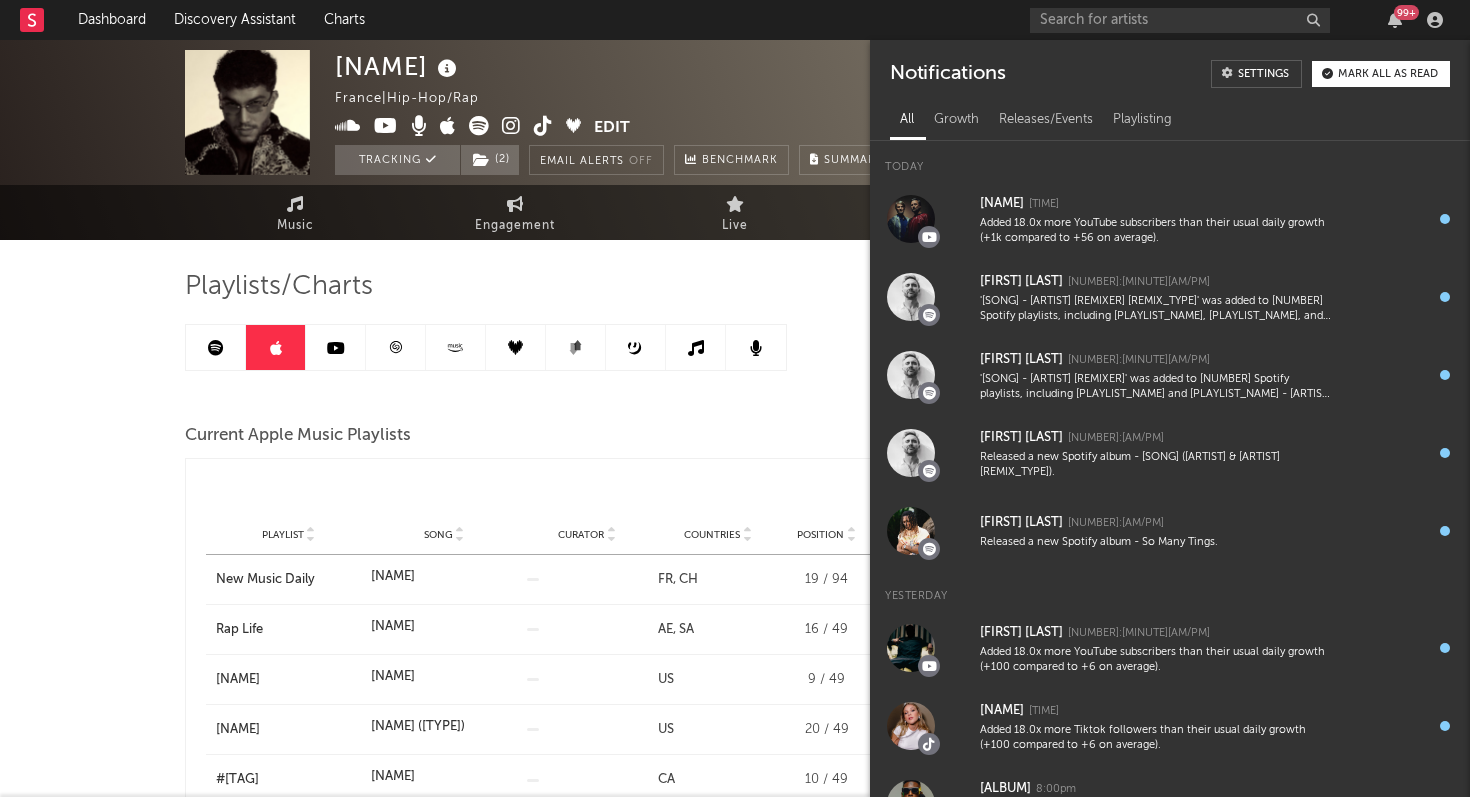 drag, startPoint x: 284, startPoint y: 353, endPoint x: 81, endPoint y: 365, distance: 203.35437 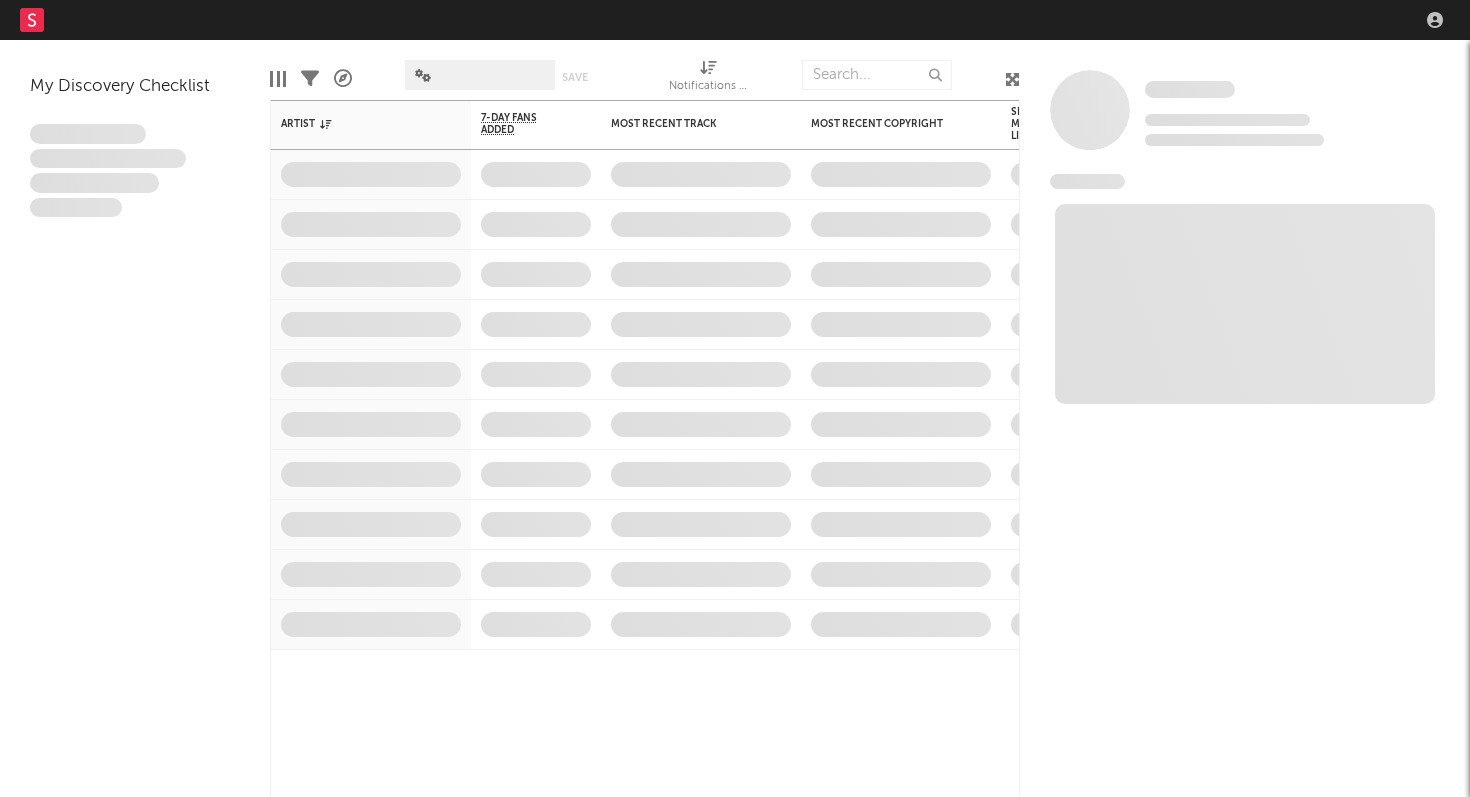 scroll, scrollTop: 0, scrollLeft: 0, axis: both 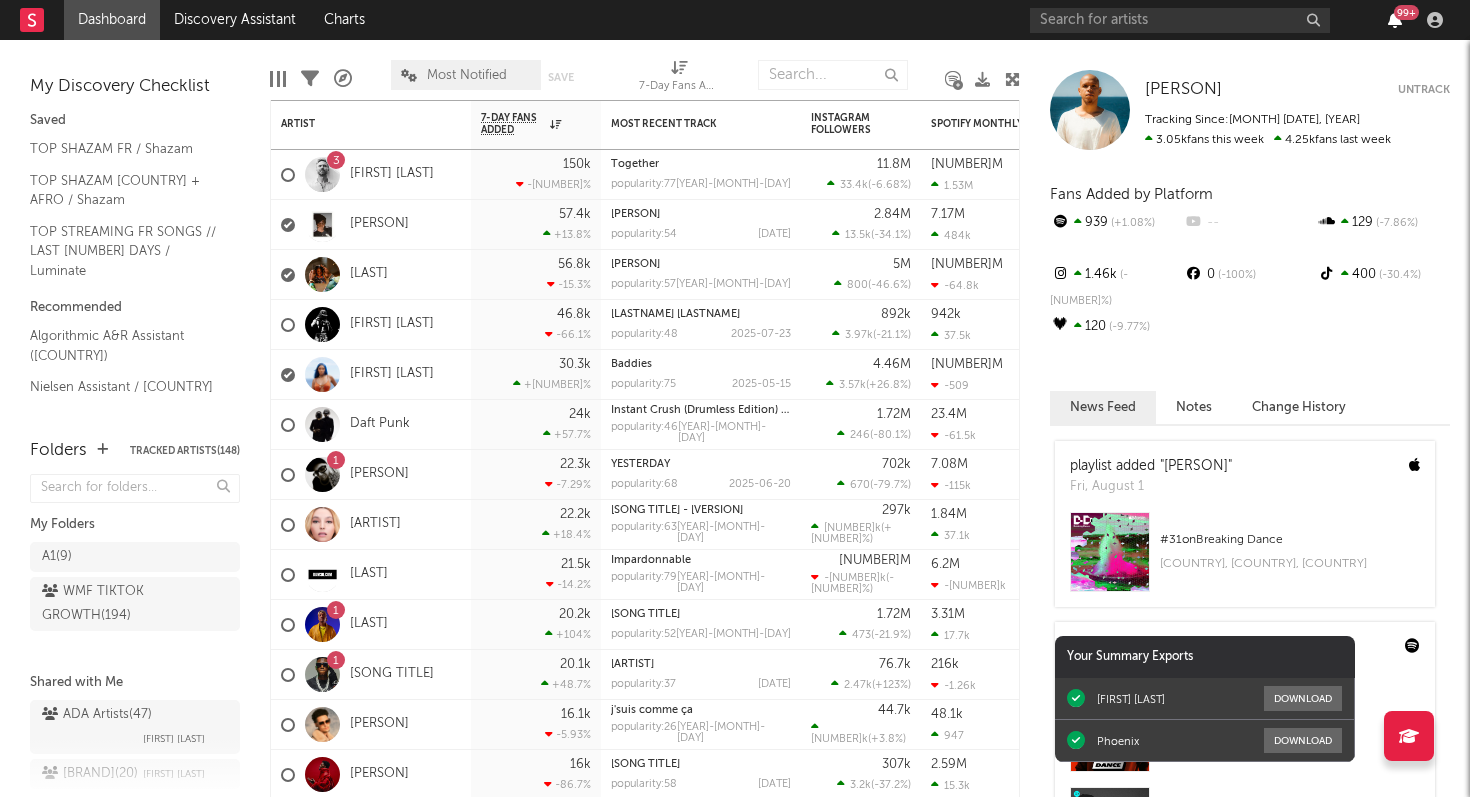 click at bounding box center [1395, 20] 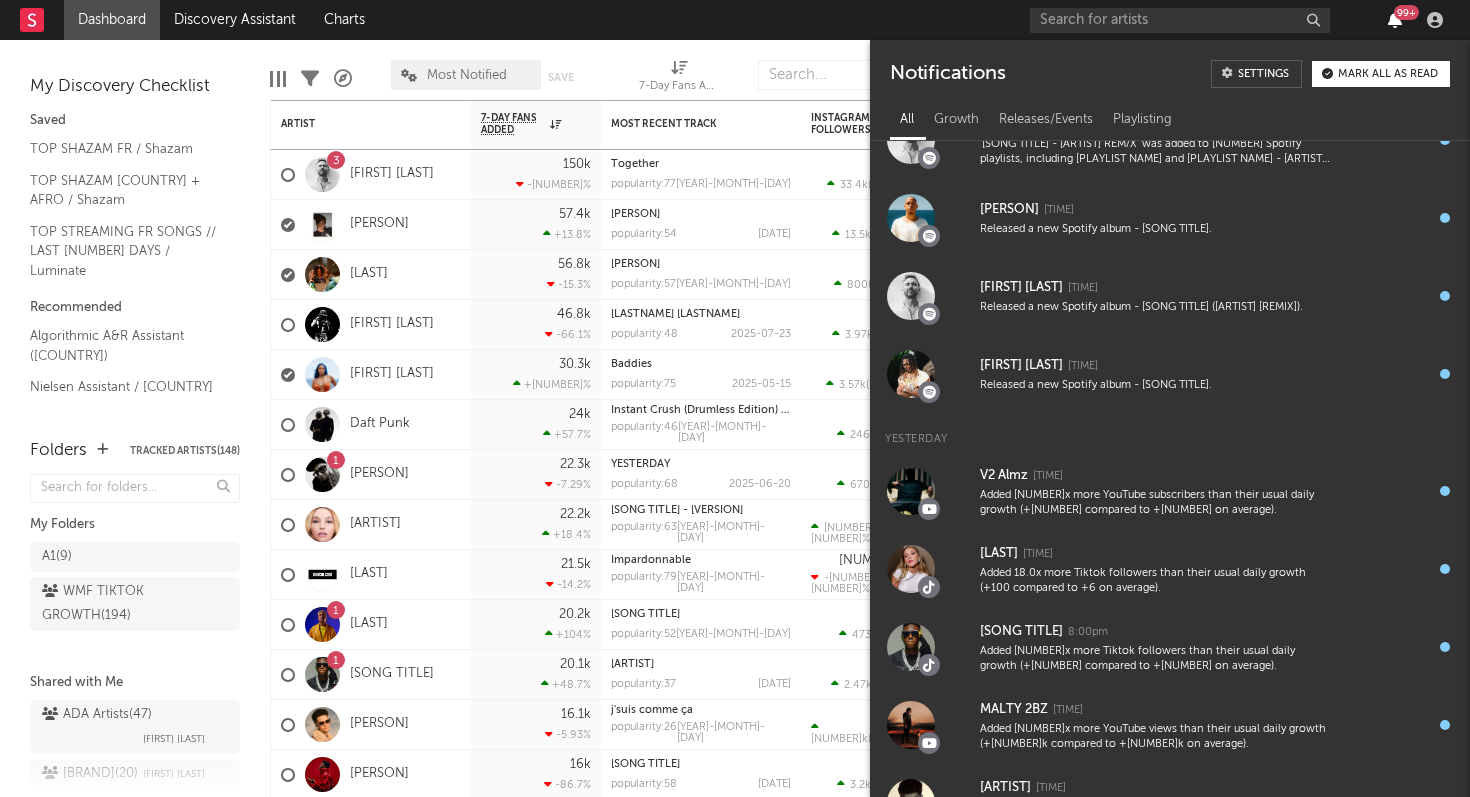 scroll, scrollTop: 0, scrollLeft: 0, axis: both 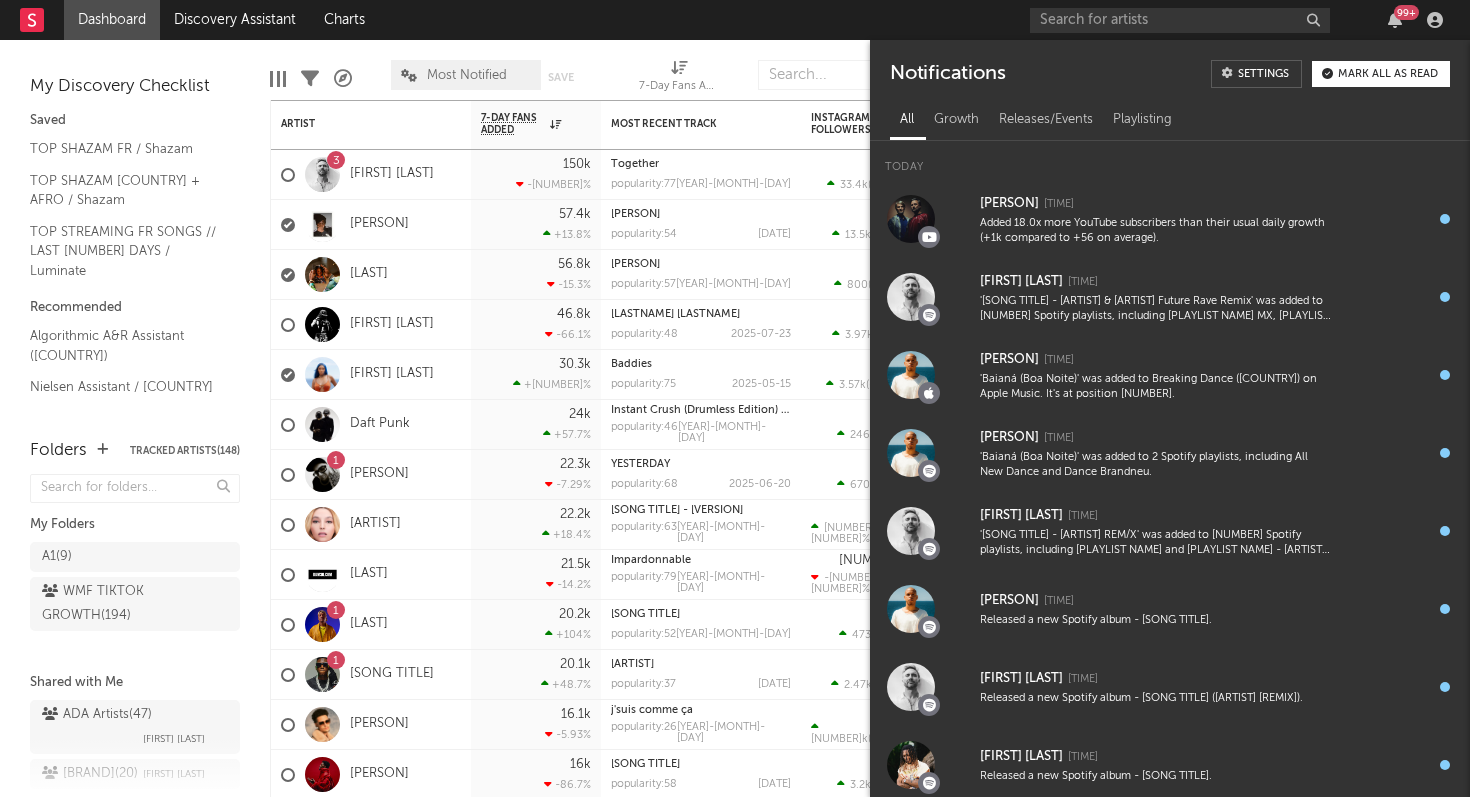 drag, startPoint x: 1394, startPoint y: 25, endPoint x: 592, endPoint y: 49, distance: 802.359 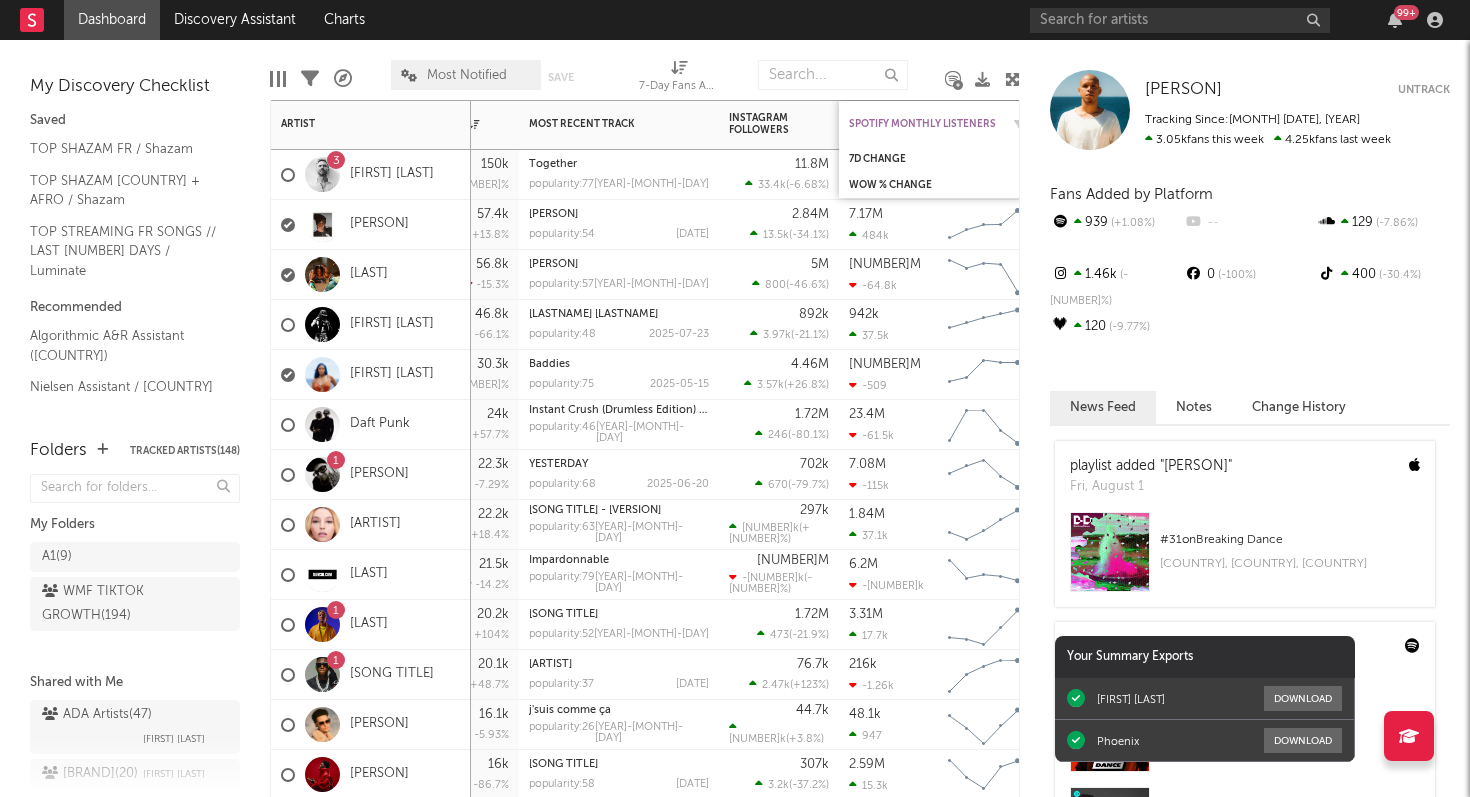 drag, startPoint x: 592, startPoint y: 49, endPoint x: 881, endPoint y: 127, distance: 299.34094 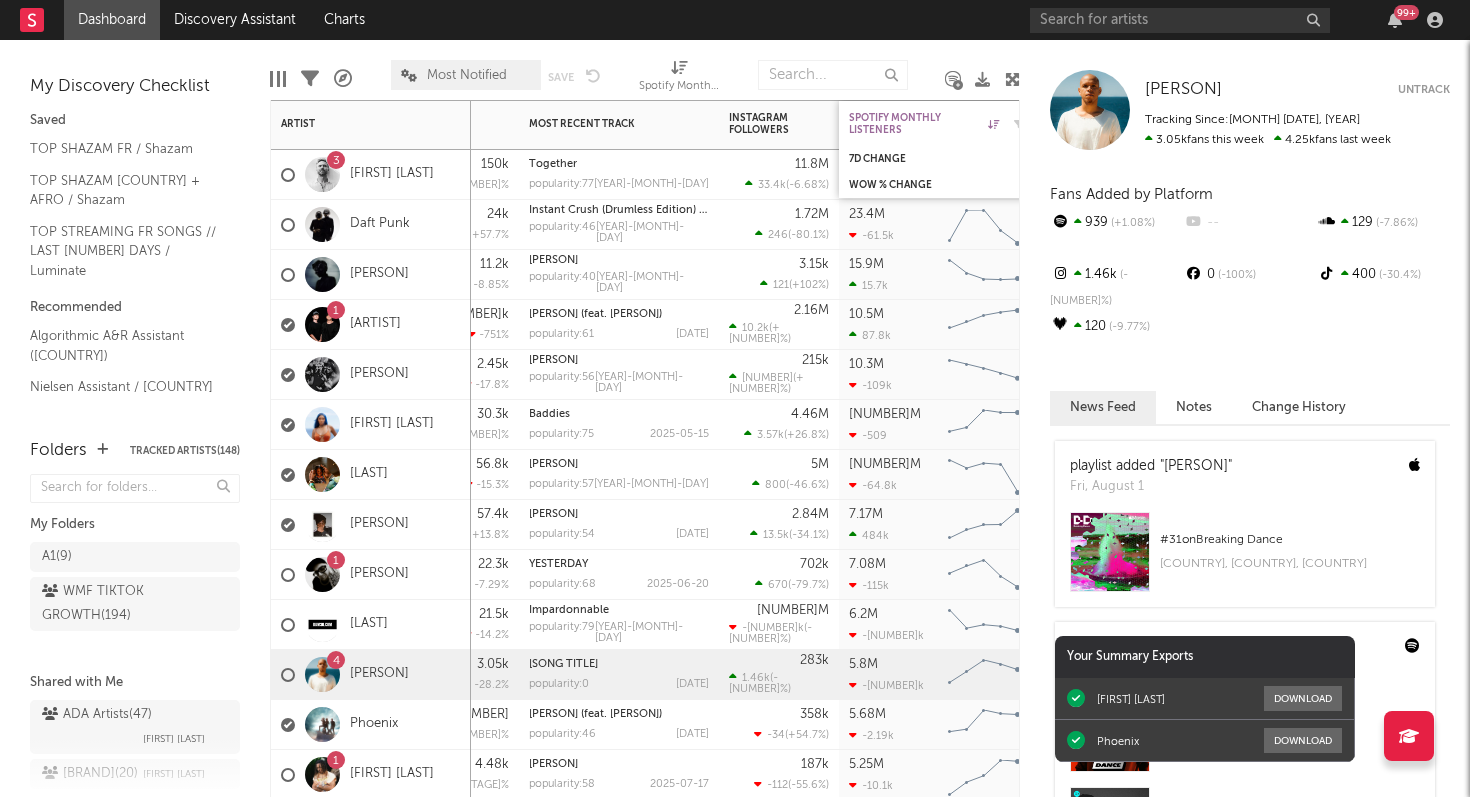 drag, startPoint x: 881, startPoint y: 127, endPoint x: 997, endPoint y: 116, distance: 116.520386 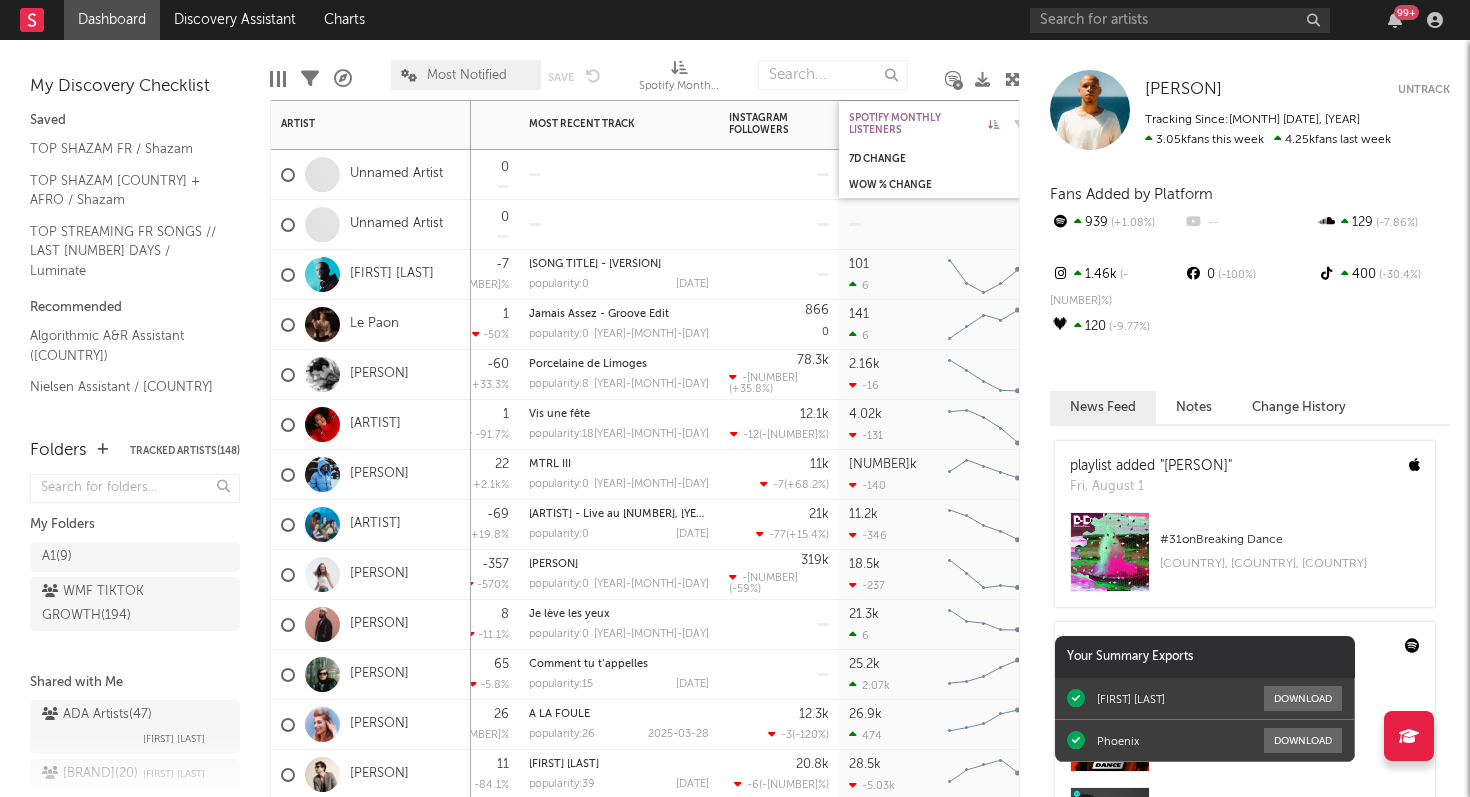 click on "Spotify Monthly Listeners" at bounding box center [924, 124] 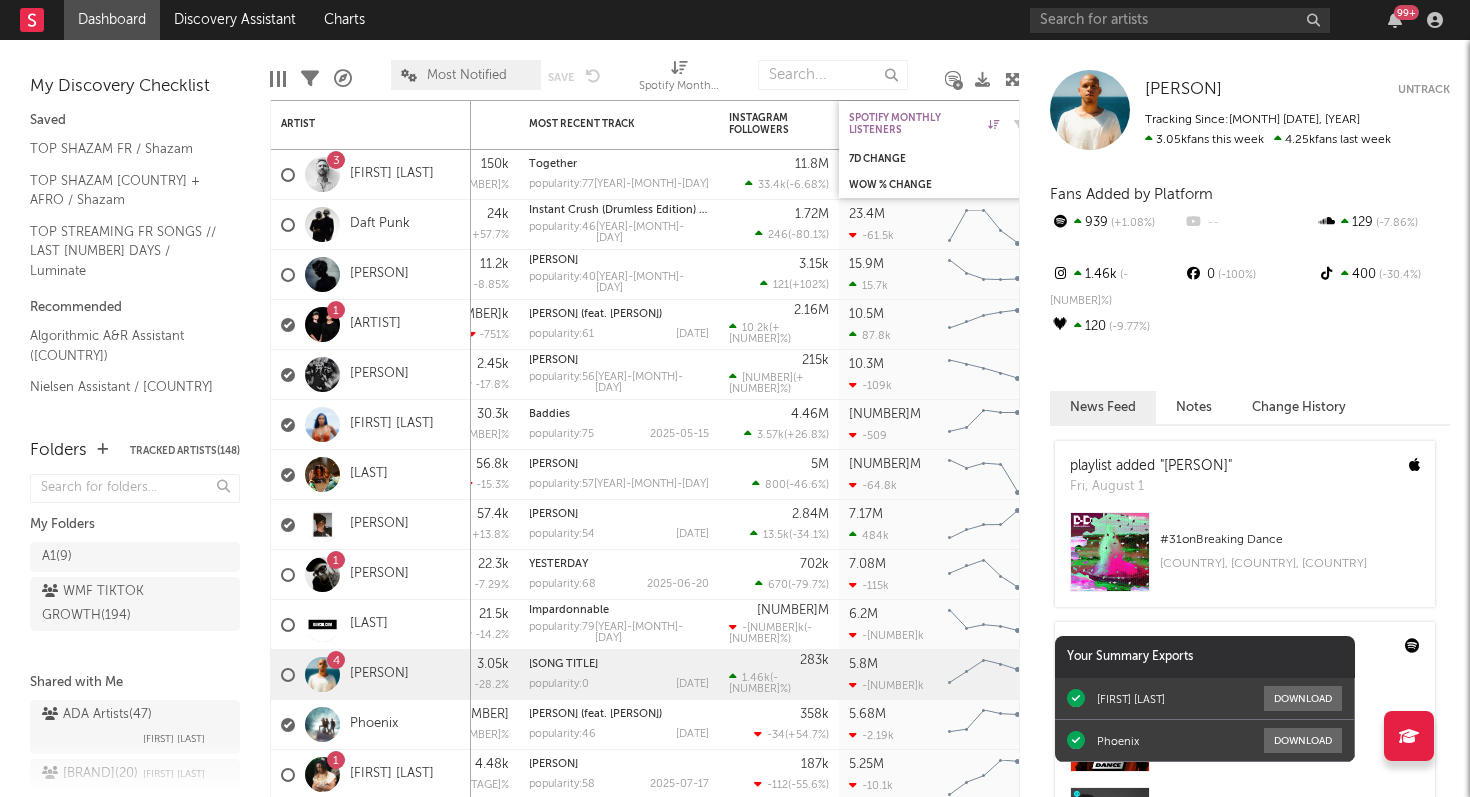 click on "99 +" at bounding box center [1395, 20] 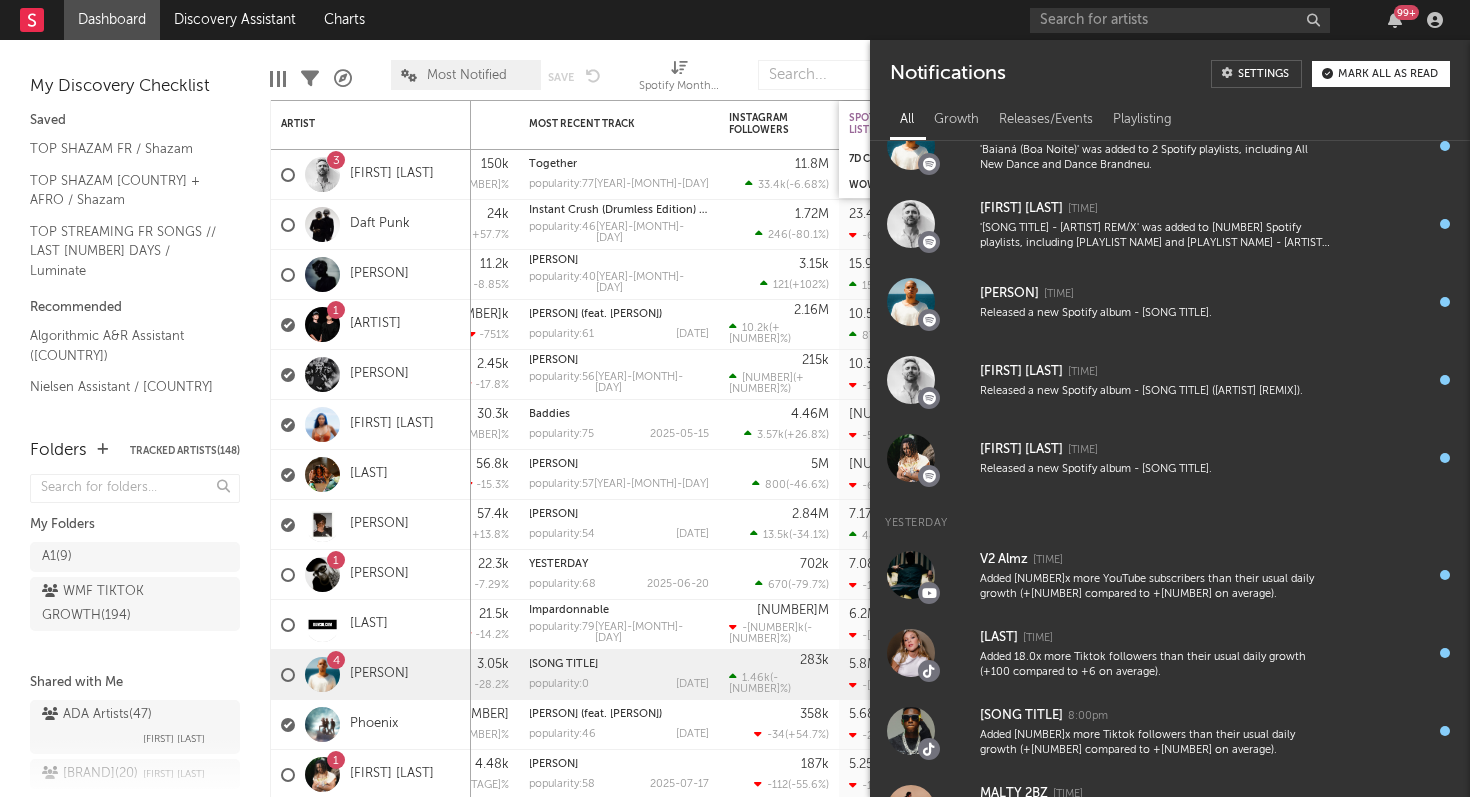 scroll, scrollTop: 0, scrollLeft: 0, axis: both 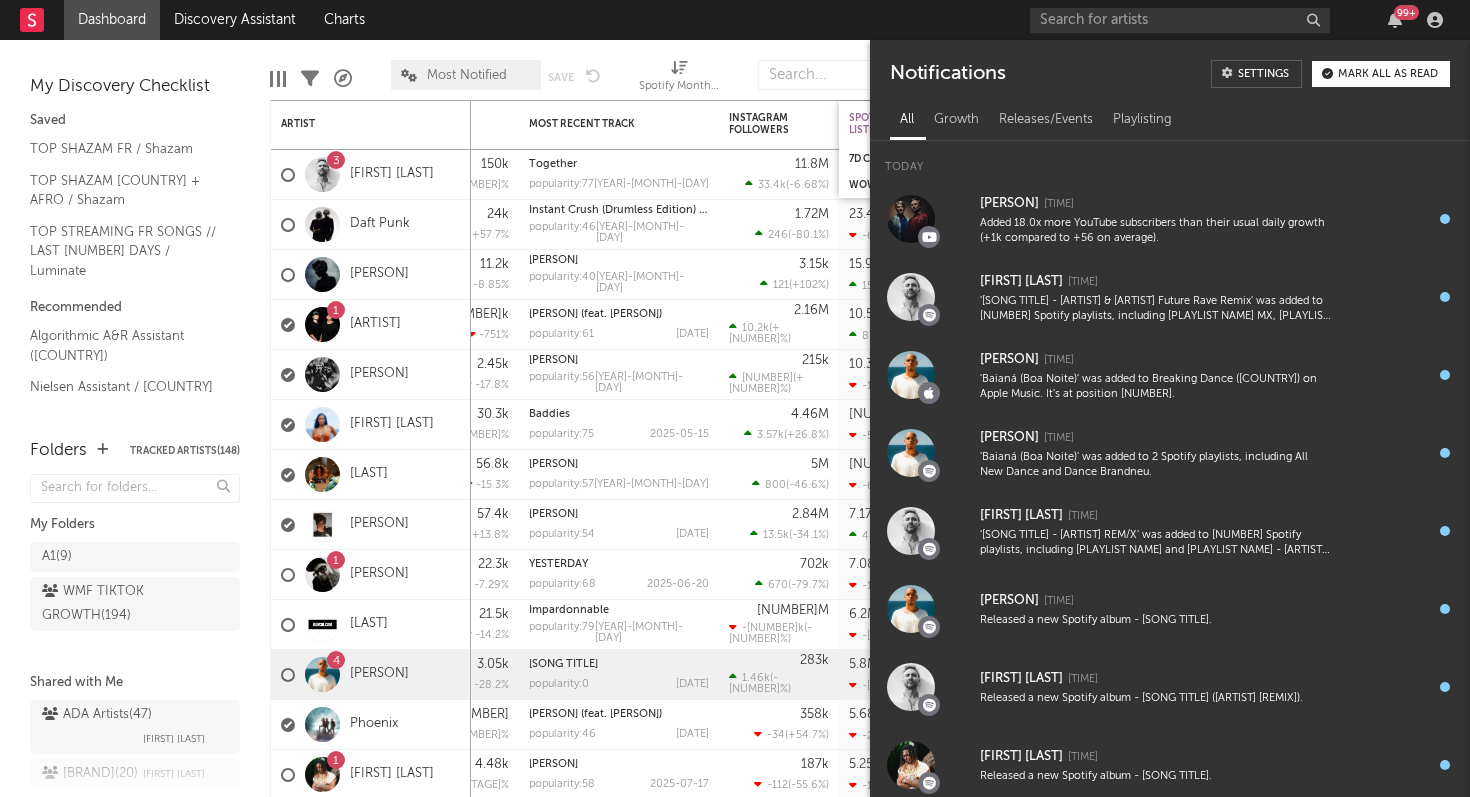 click on "Dashboard Discovery Assistant Charts [NUMBER] +" at bounding box center (735, 20) 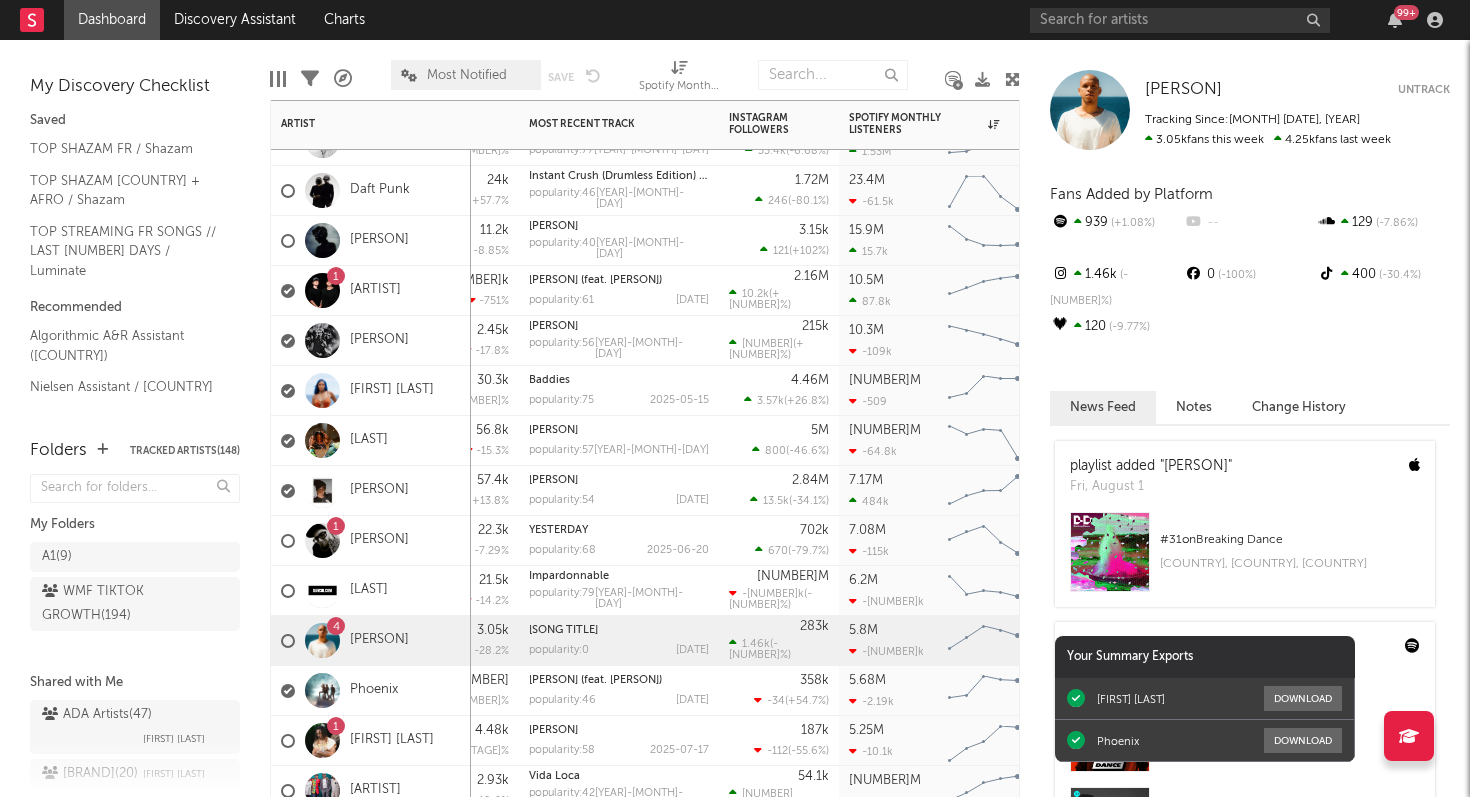 click on "[NUMBER] [ARTIST]" at bounding box center [341, 291] 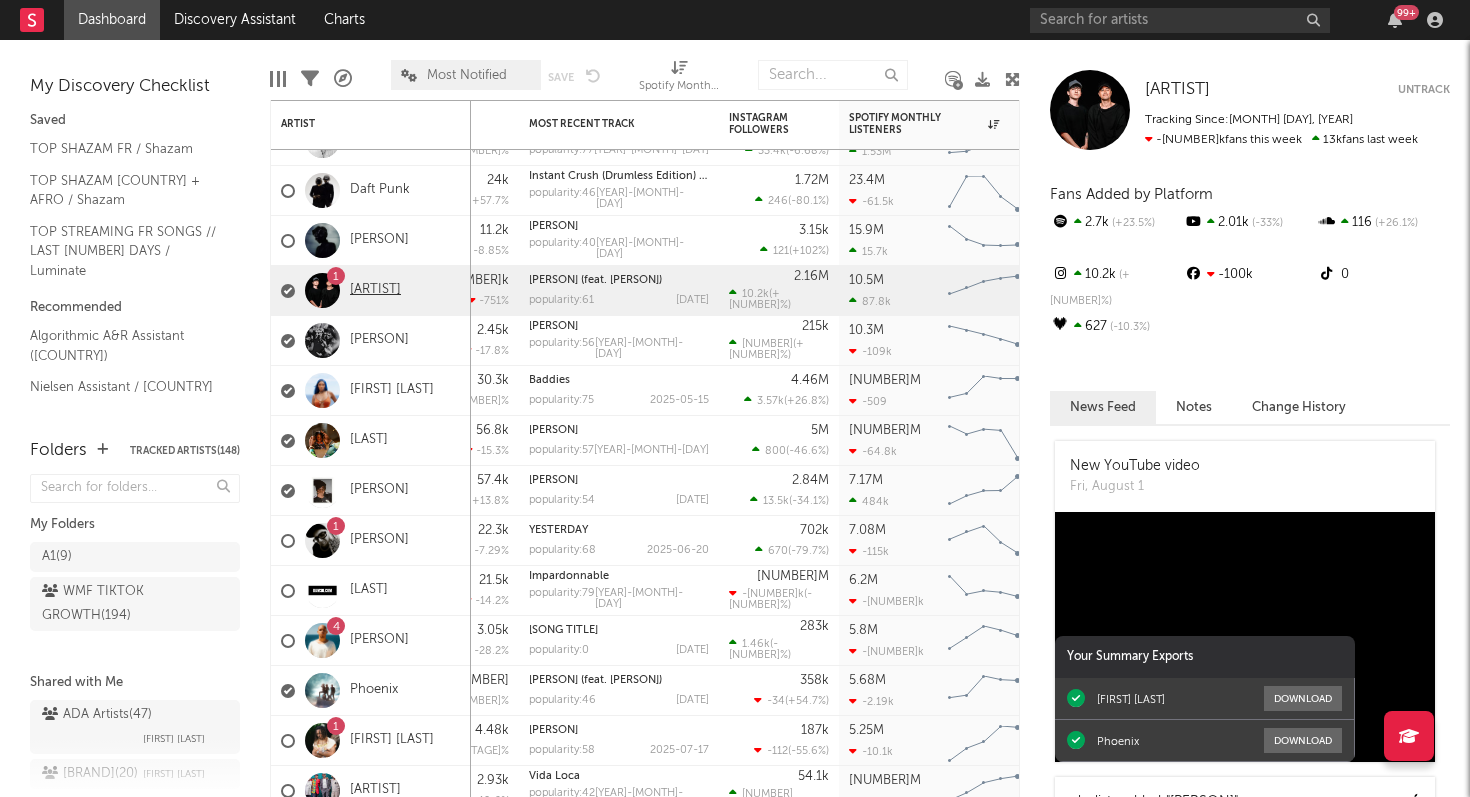 drag, startPoint x: 997, startPoint y: 116, endPoint x: 375, endPoint y: 289, distance: 645.61053 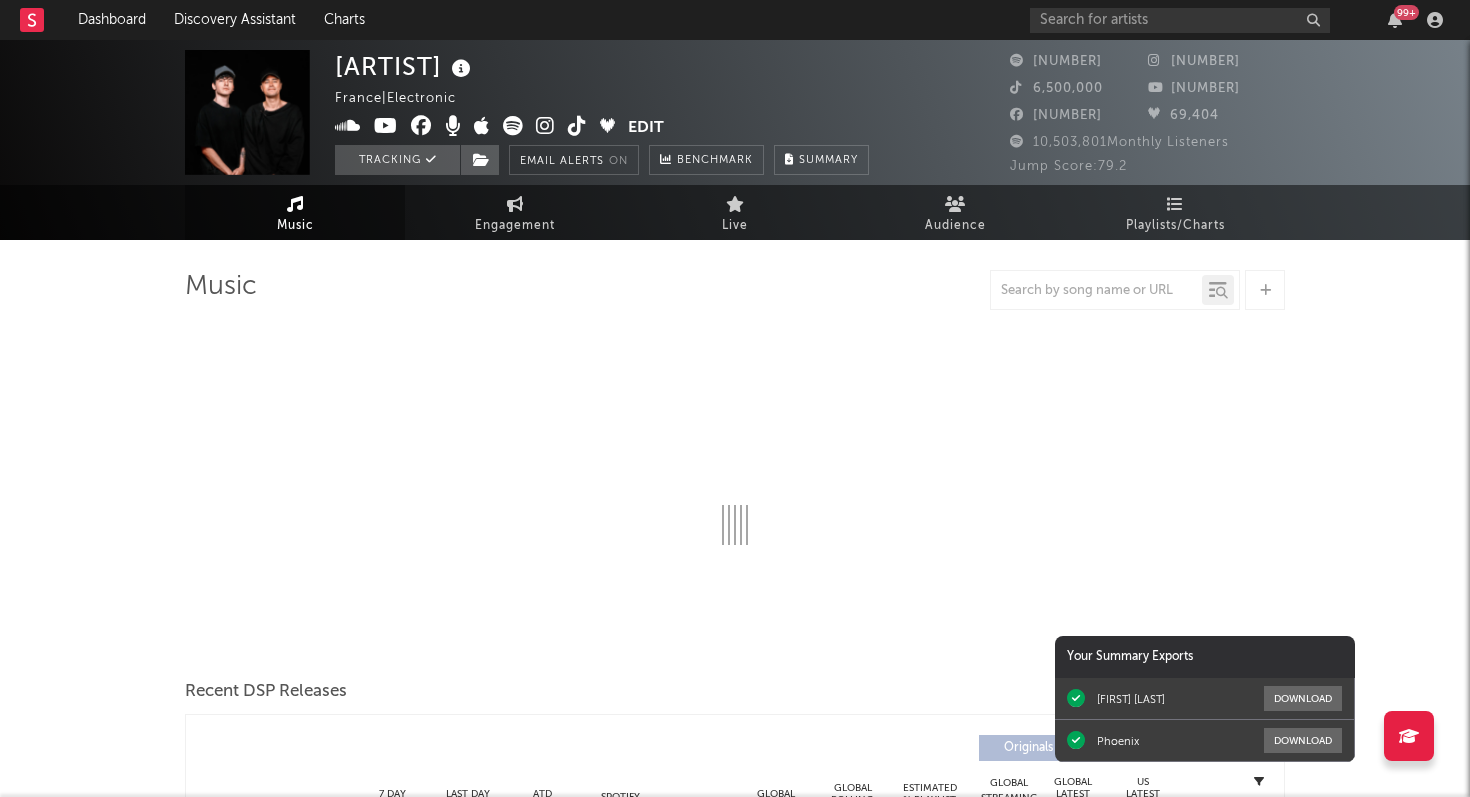 select on "6m" 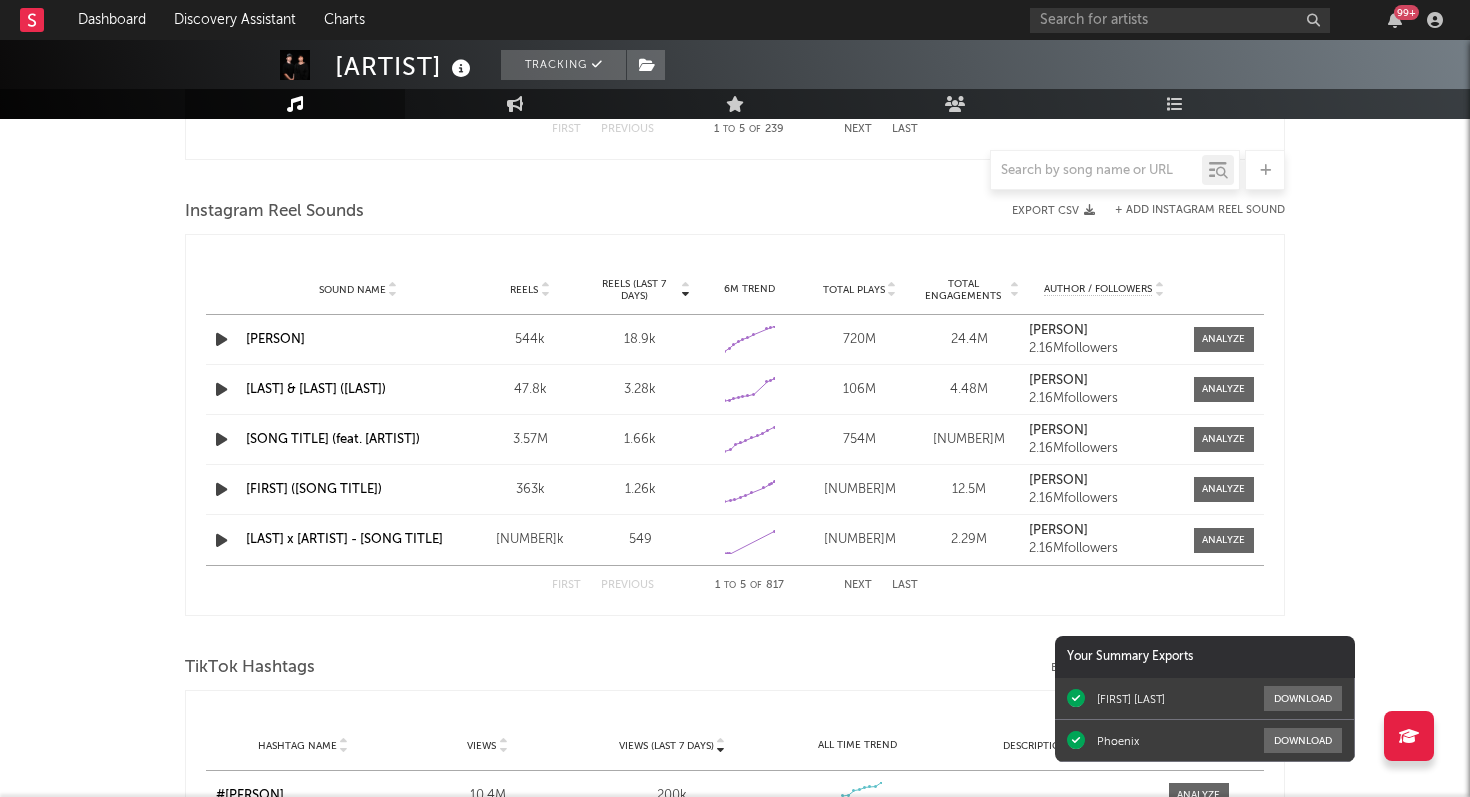 scroll, scrollTop: 1771, scrollLeft: 0, axis: vertical 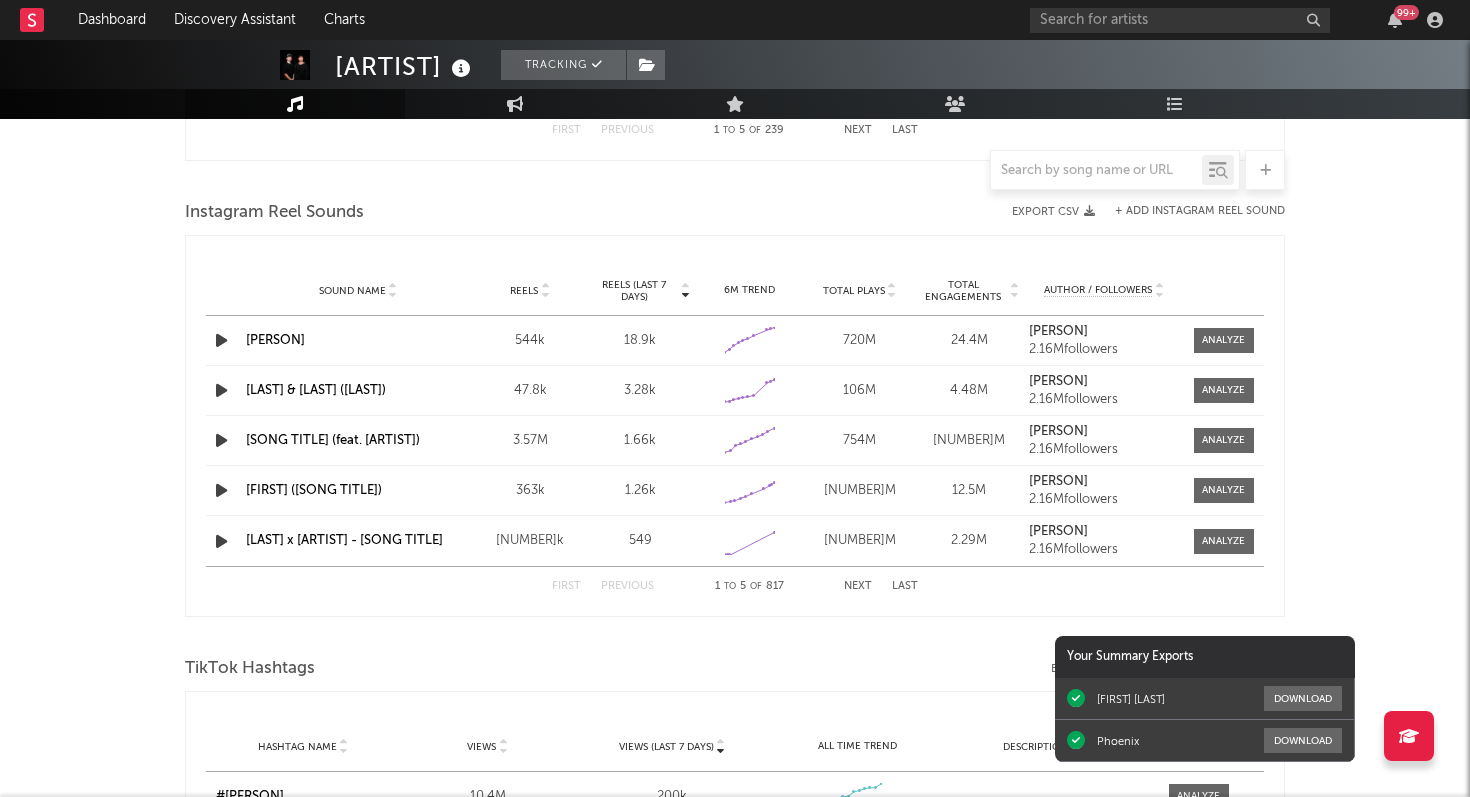 click at bounding box center [1395, 20] 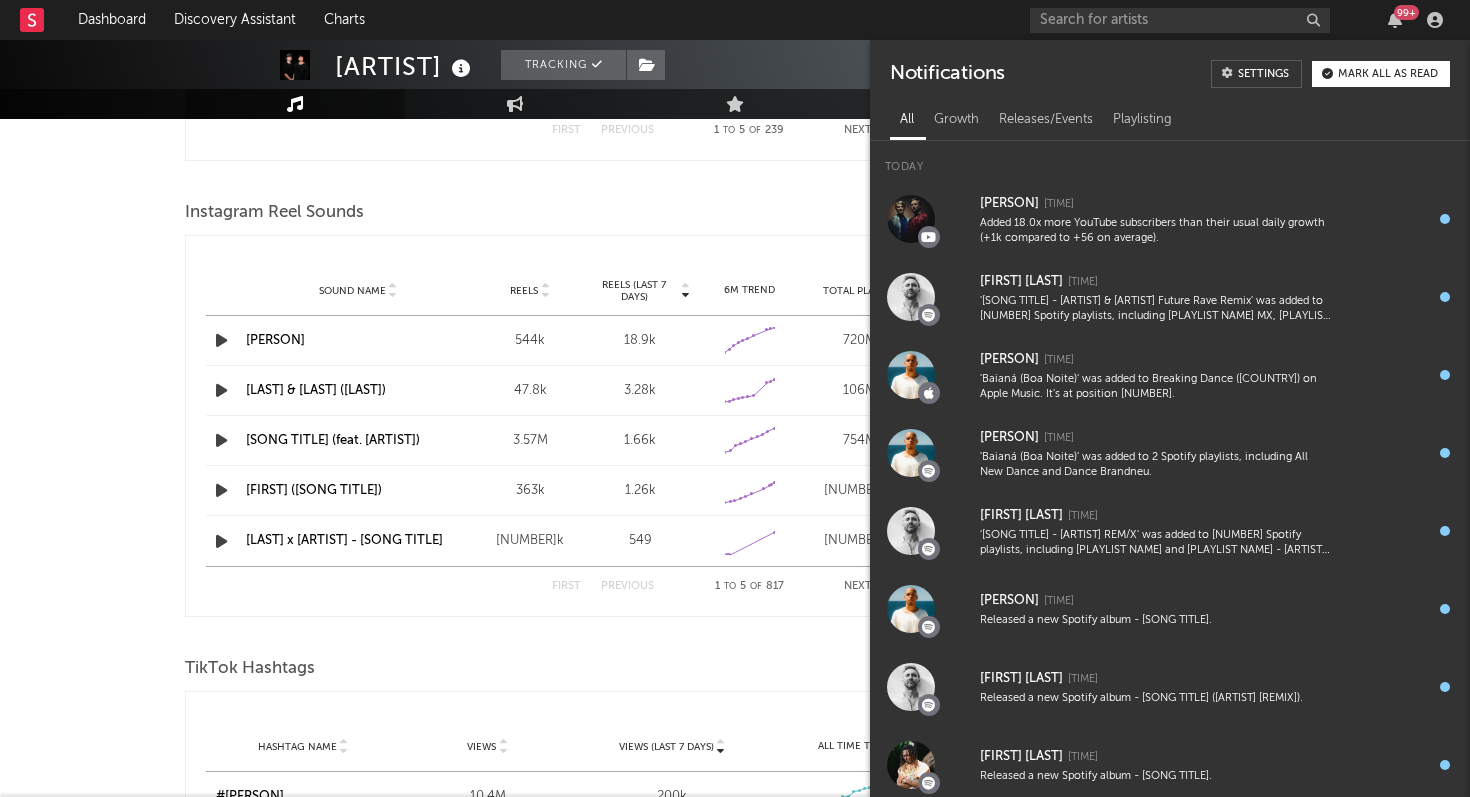 drag, startPoint x: 375, startPoint y: 289, endPoint x: 107, endPoint y: 377, distance: 282.078 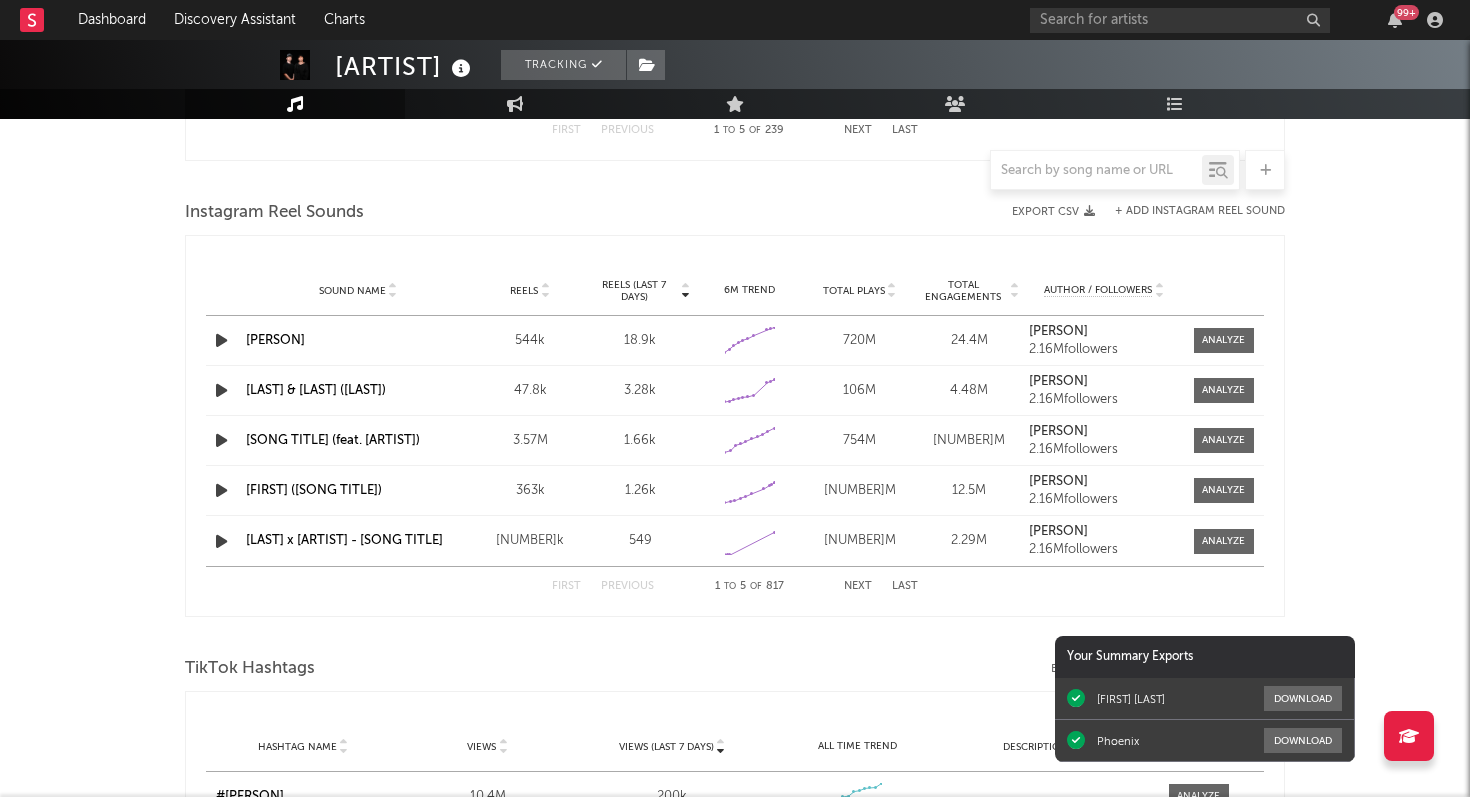 scroll, scrollTop: 0, scrollLeft: 0, axis: both 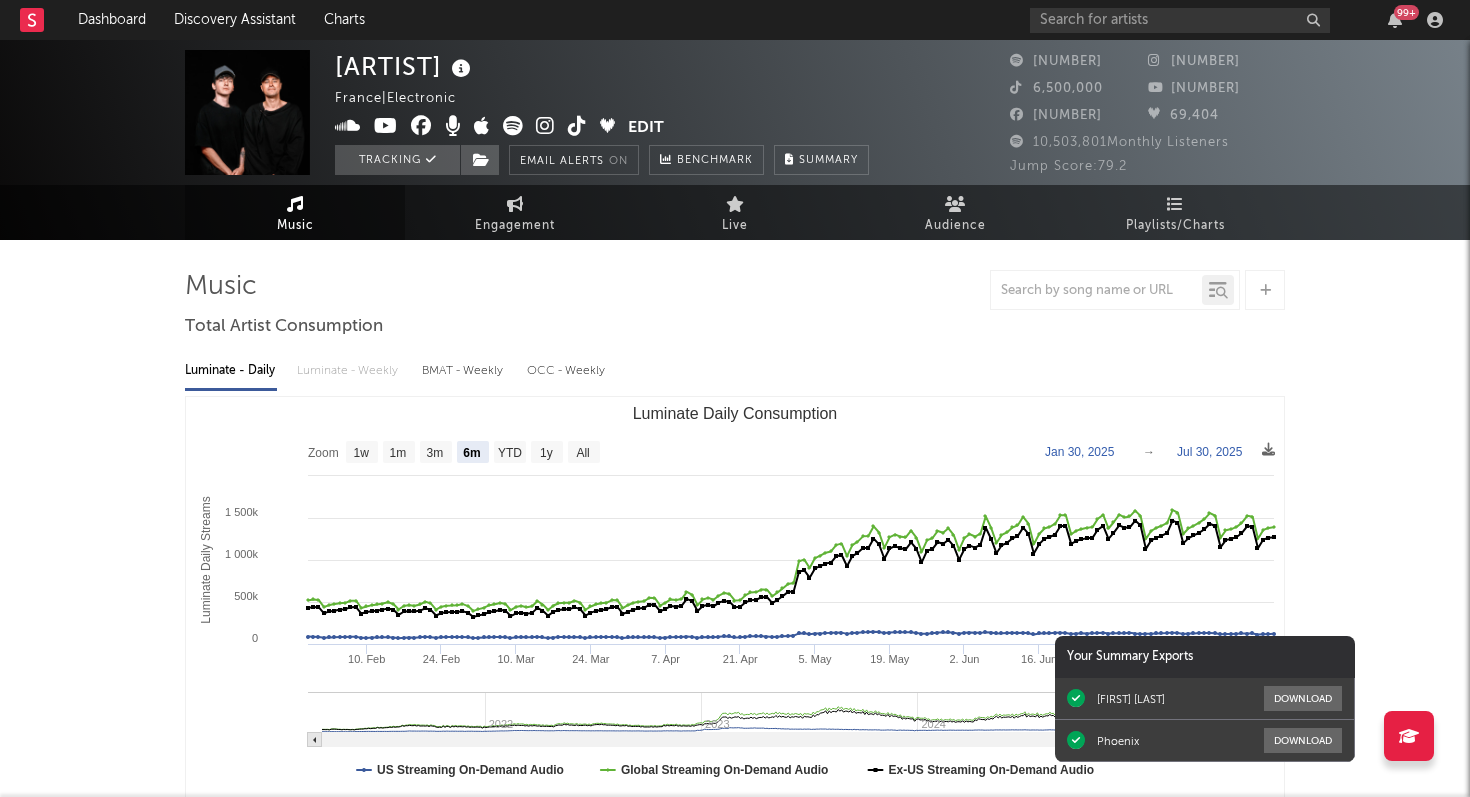 click at bounding box center [1175, 204] 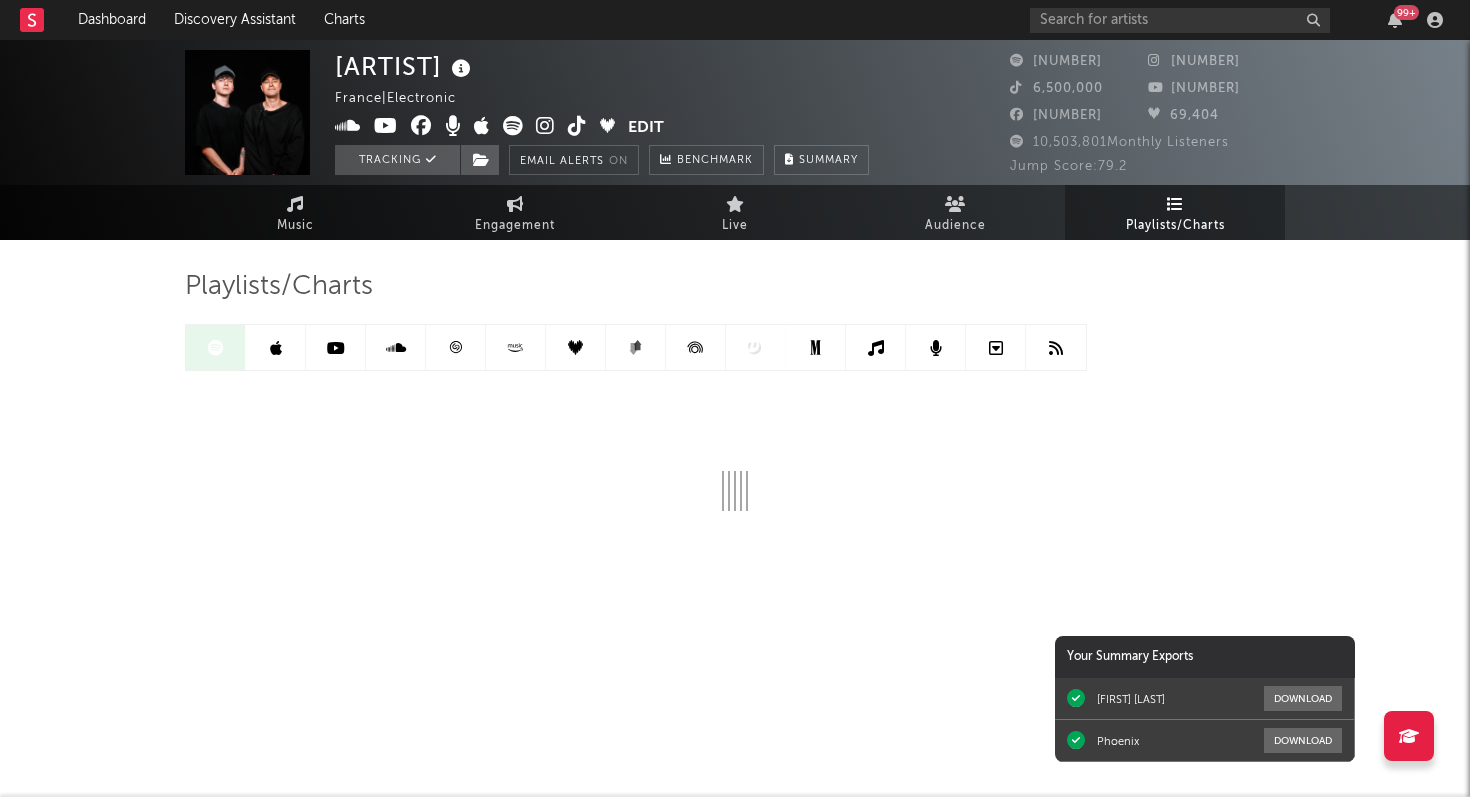 click at bounding box center (456, 347) 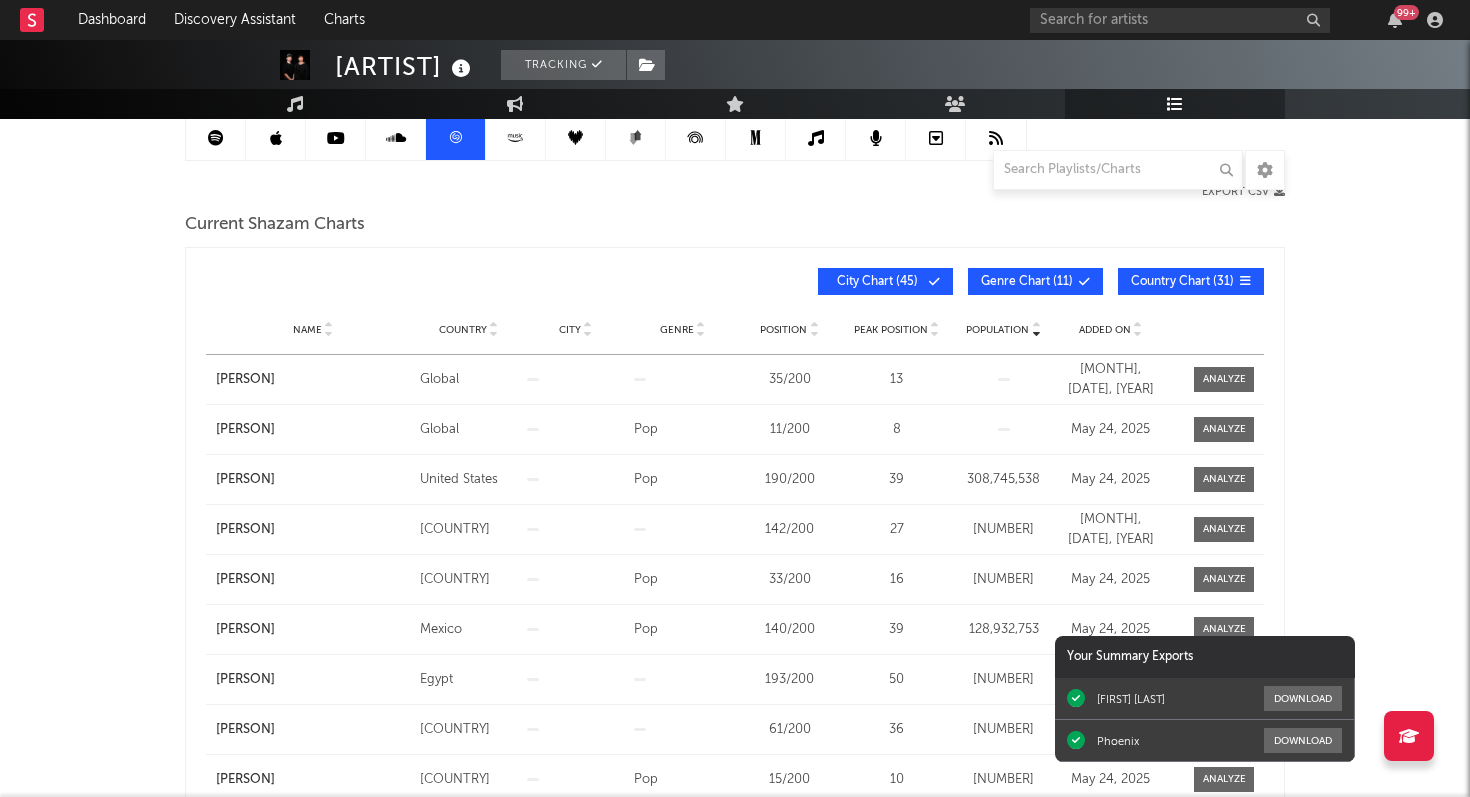 scroll, scrollTop: 218, scrollLeft: 0, axis: vertical 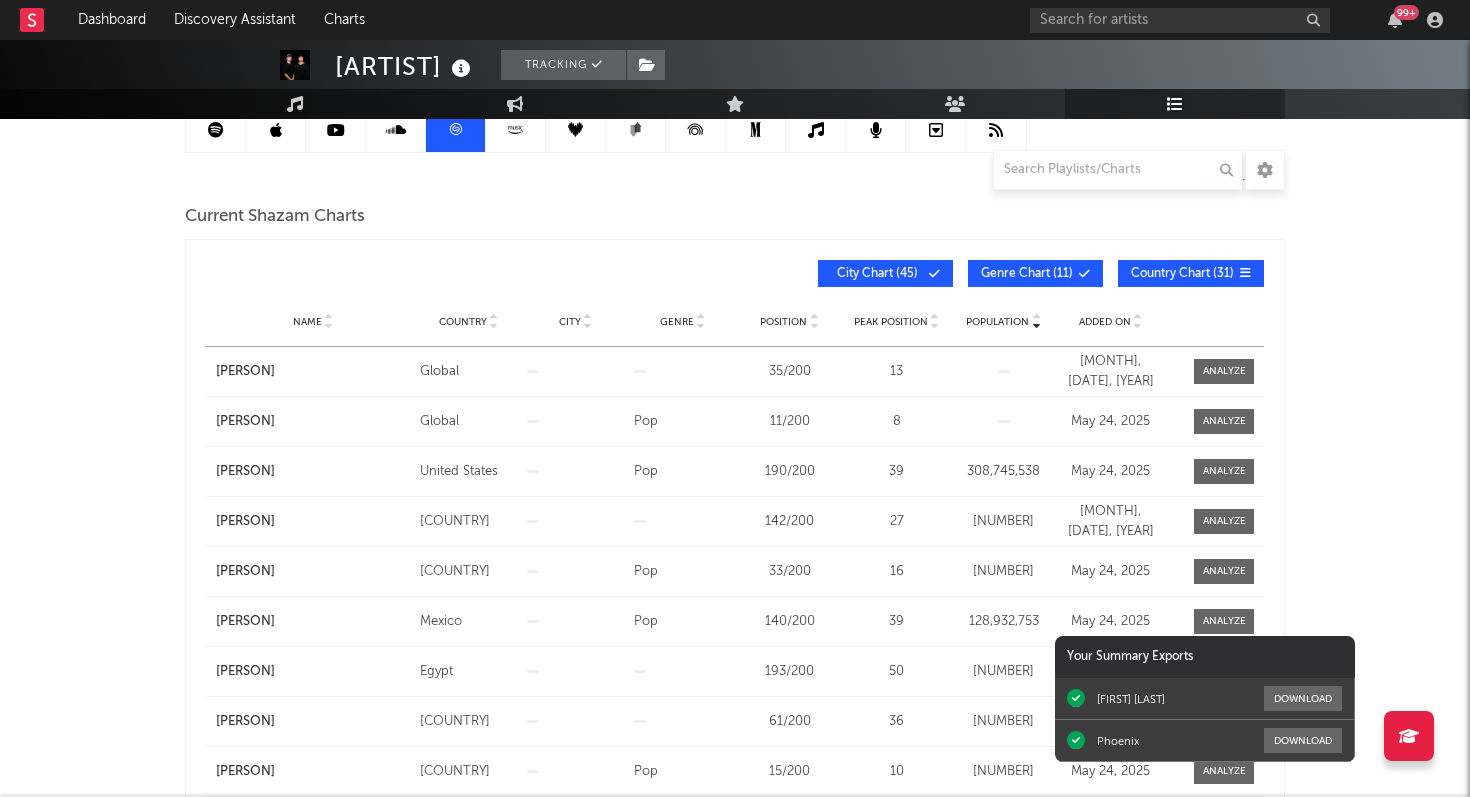 drag, startPoint x: 107, startPoint y: 377, endPoint x: 1098, endPoint y: 325, distance: 992.36334 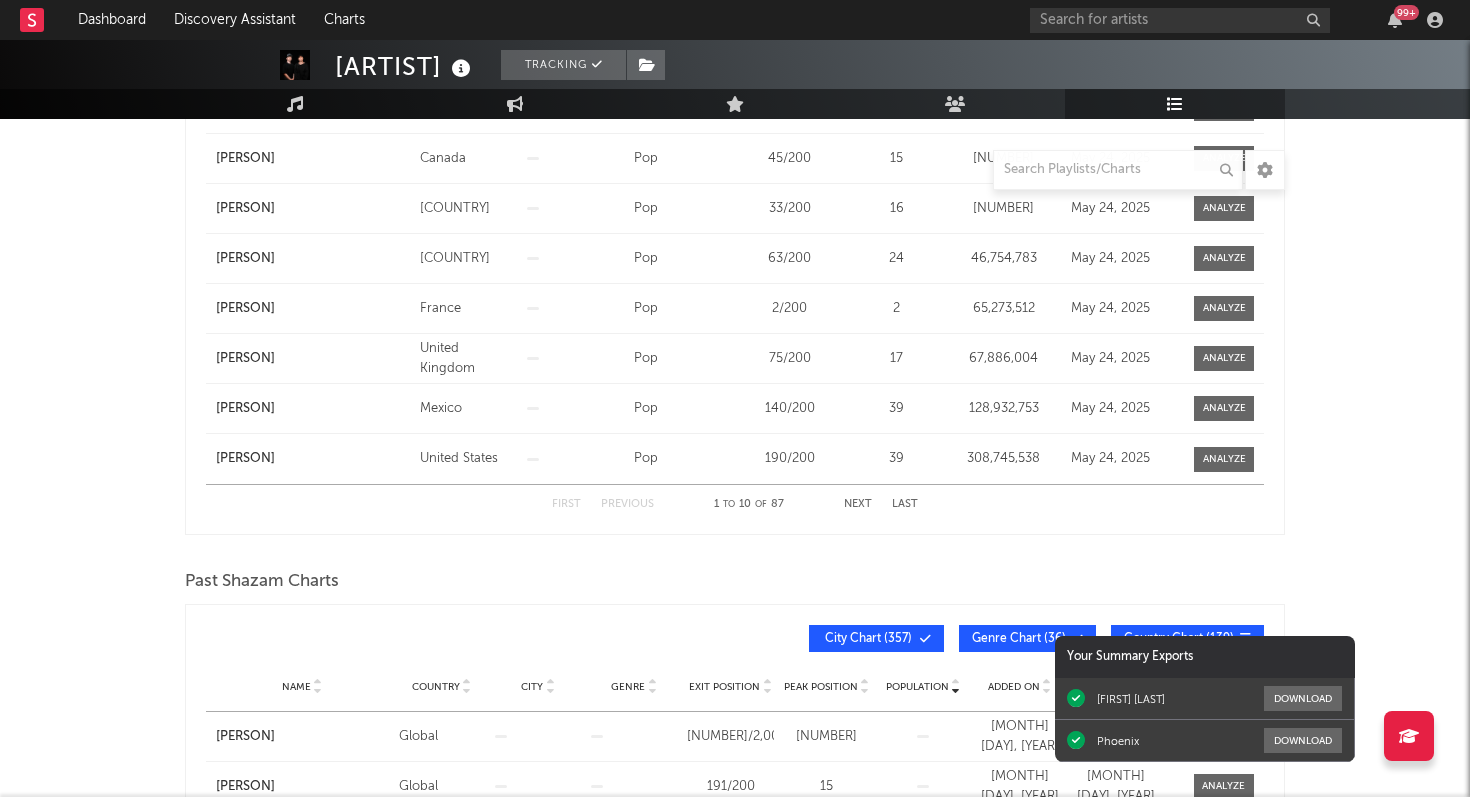 scroll, scrollTop: 0, scrollLeft: 0, axis: both 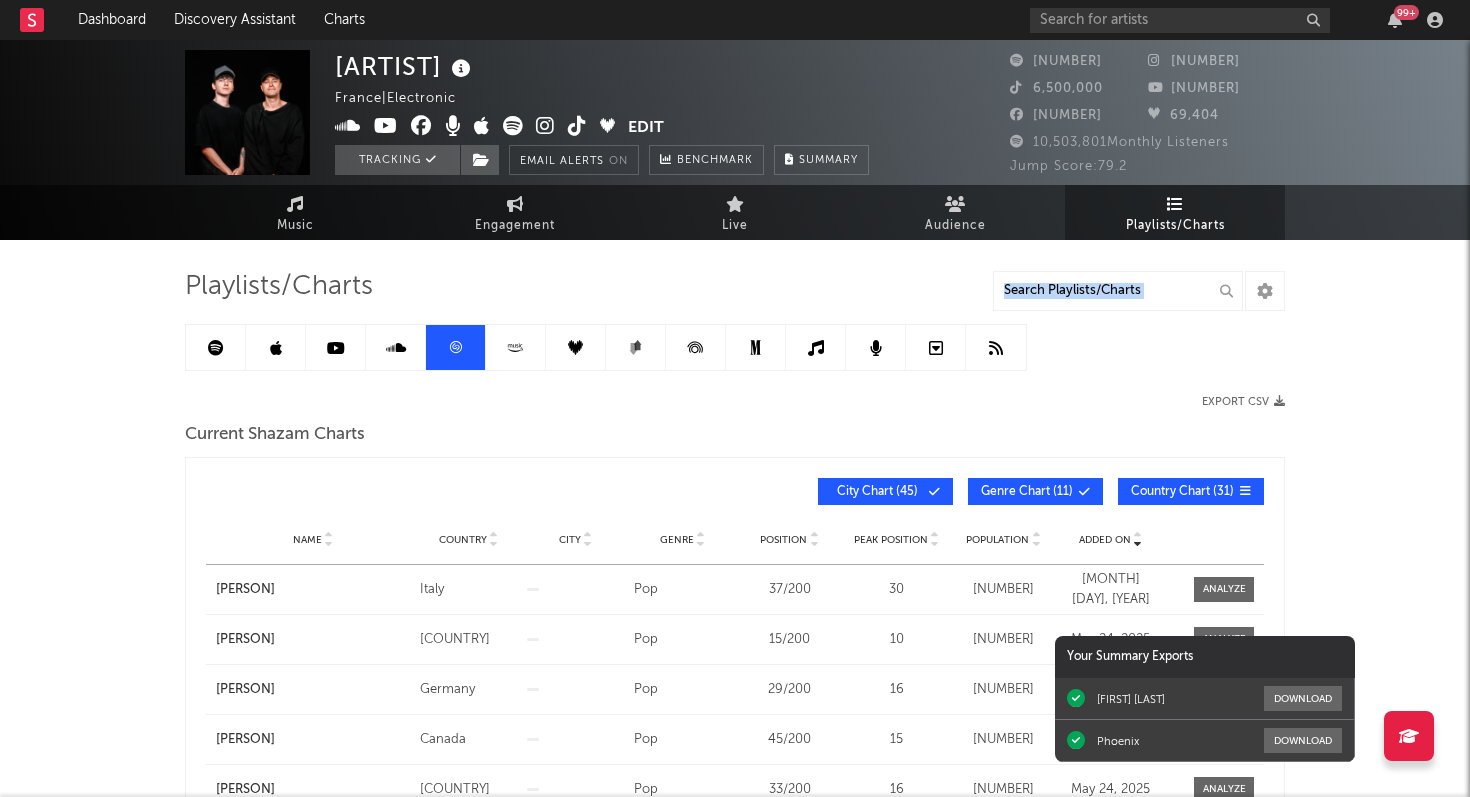 drag, startPoint x: 1098, startPoint y: 325, endPoint x: 216, endPoint y: 370, distance: 883.1472 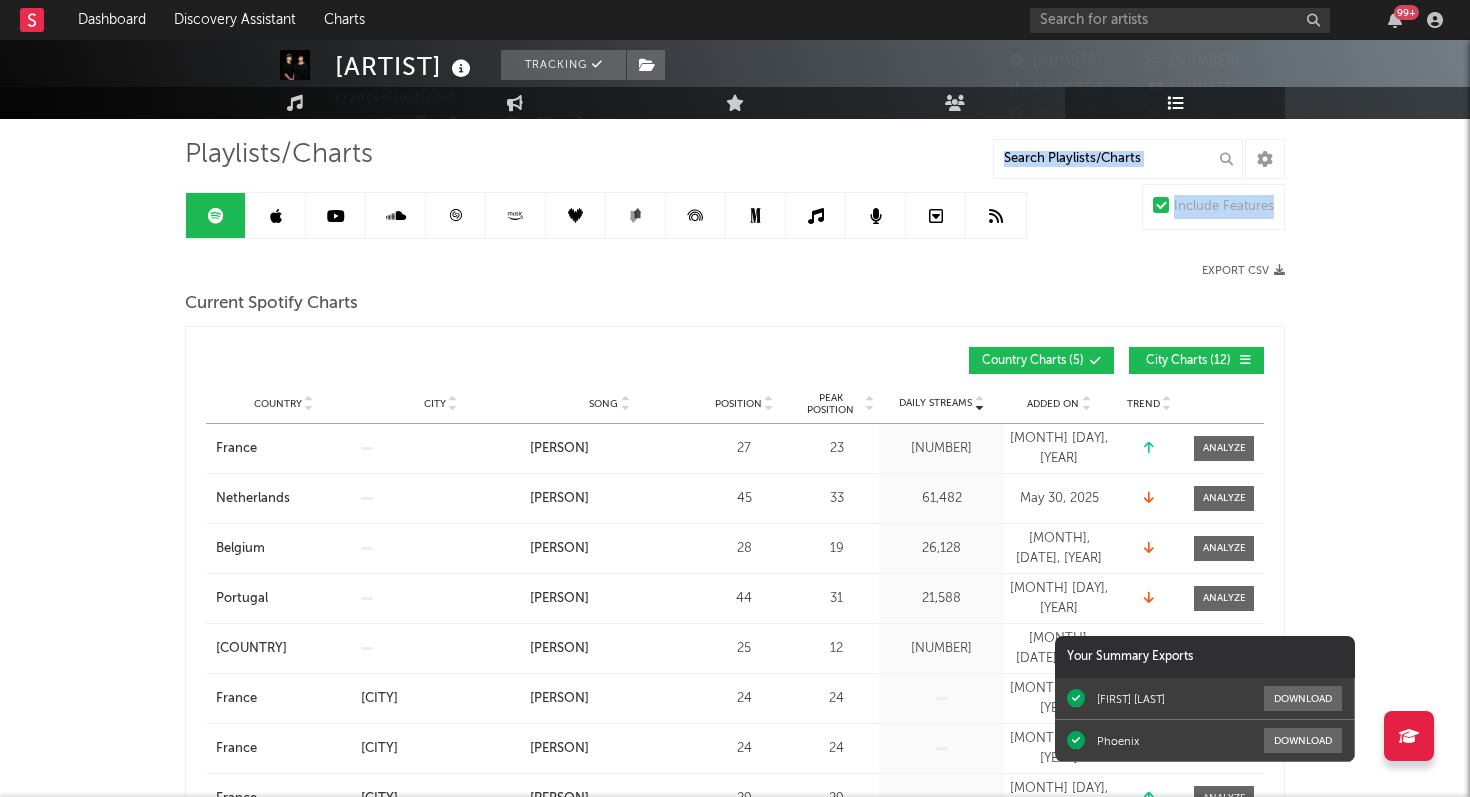 scroll, scrollTop: 170, scrollLeft: 0, axis: vertical 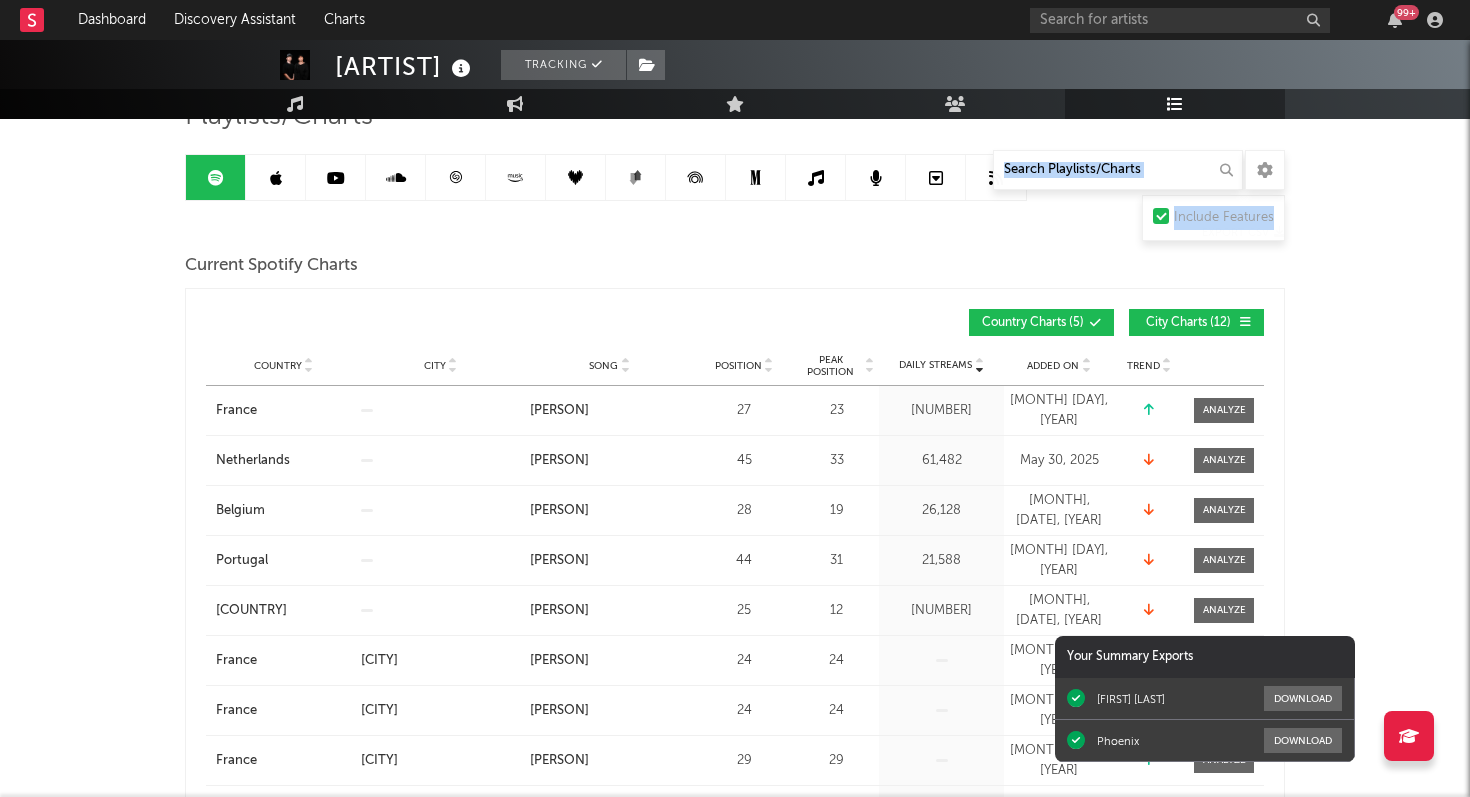 click on "Added On" at bounding box center [1053, 366] 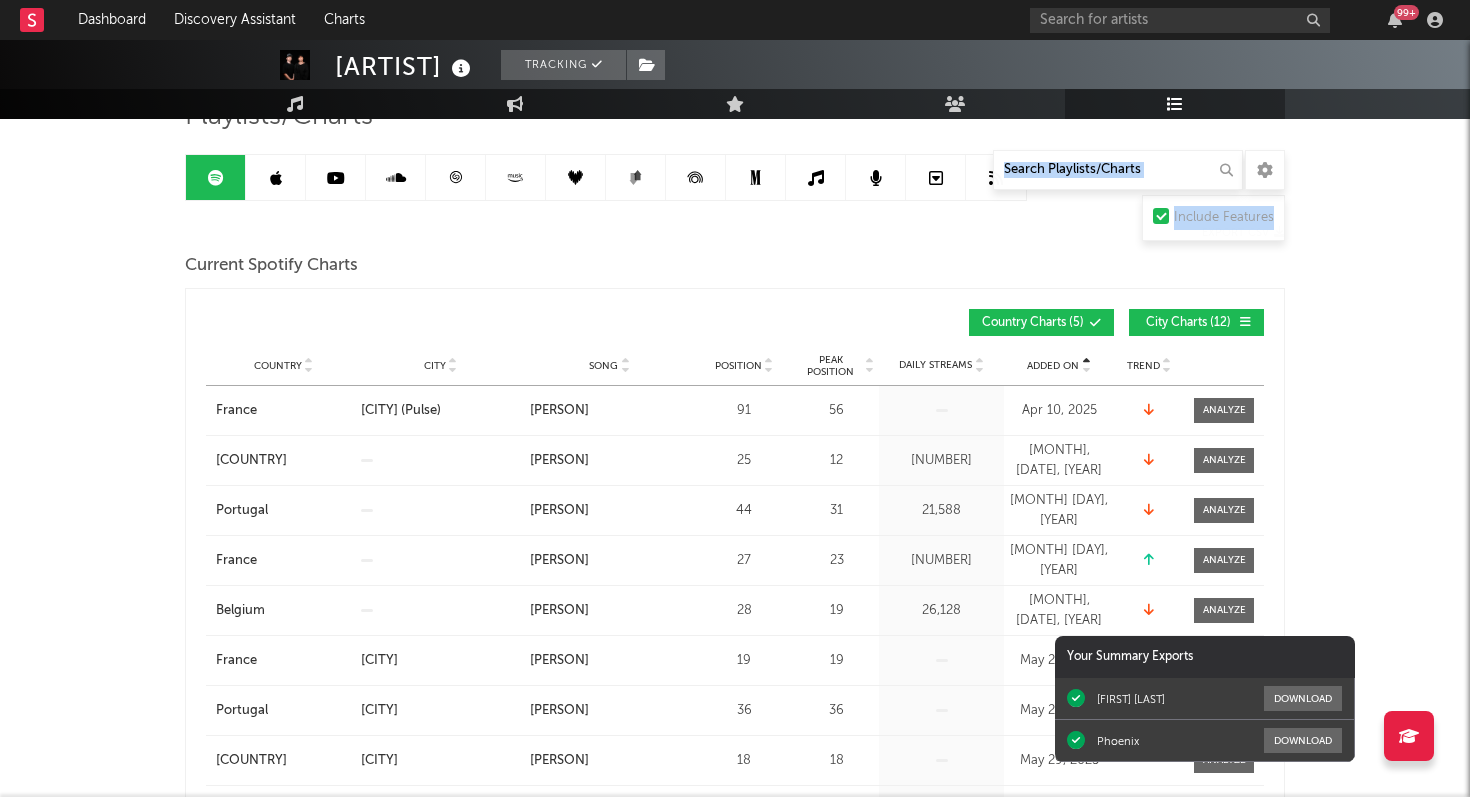 click on "Added On" at bounding box center (1053, 366) 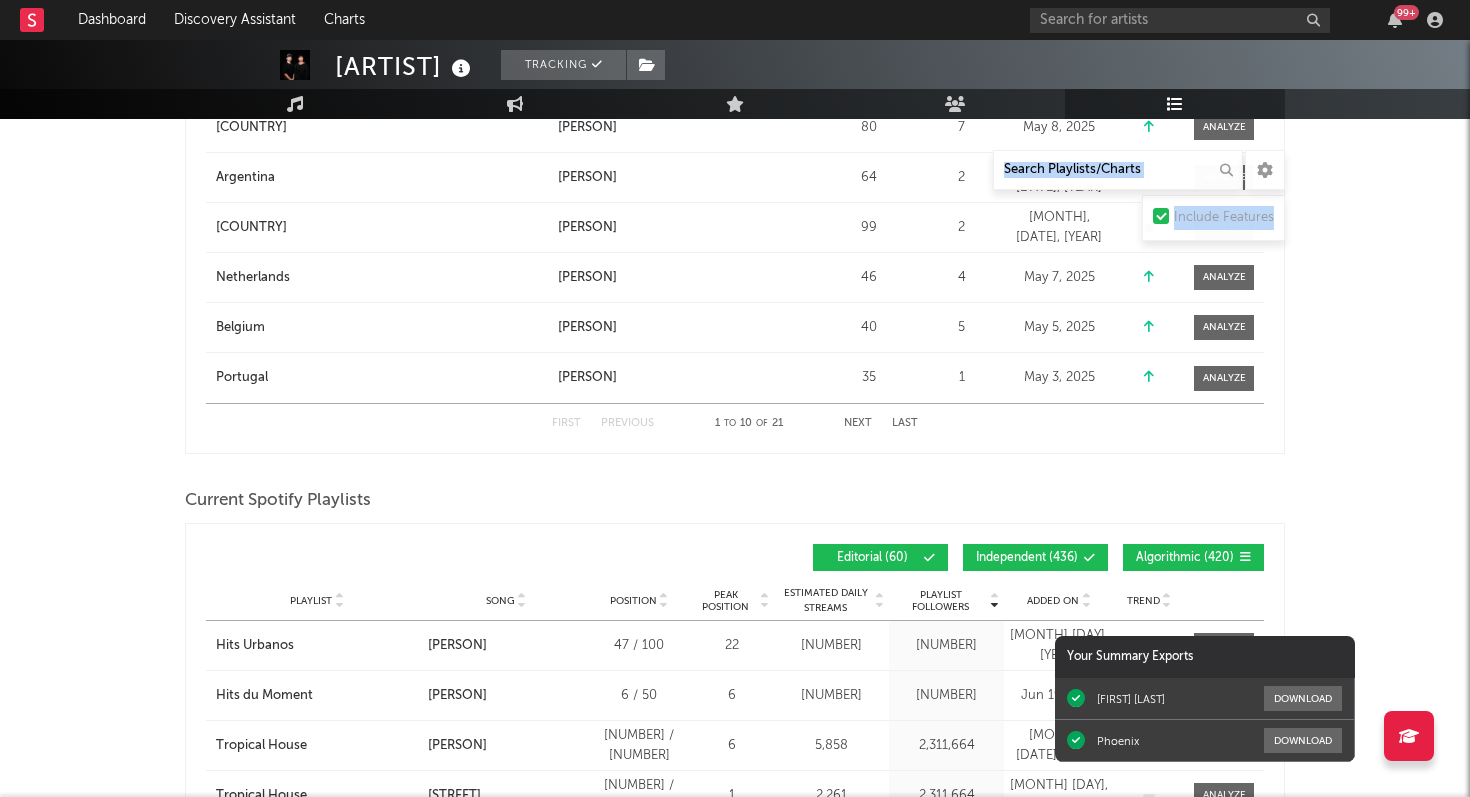 scroll, scrollTop: 1555, scrollLeft: 0, axis: vertical 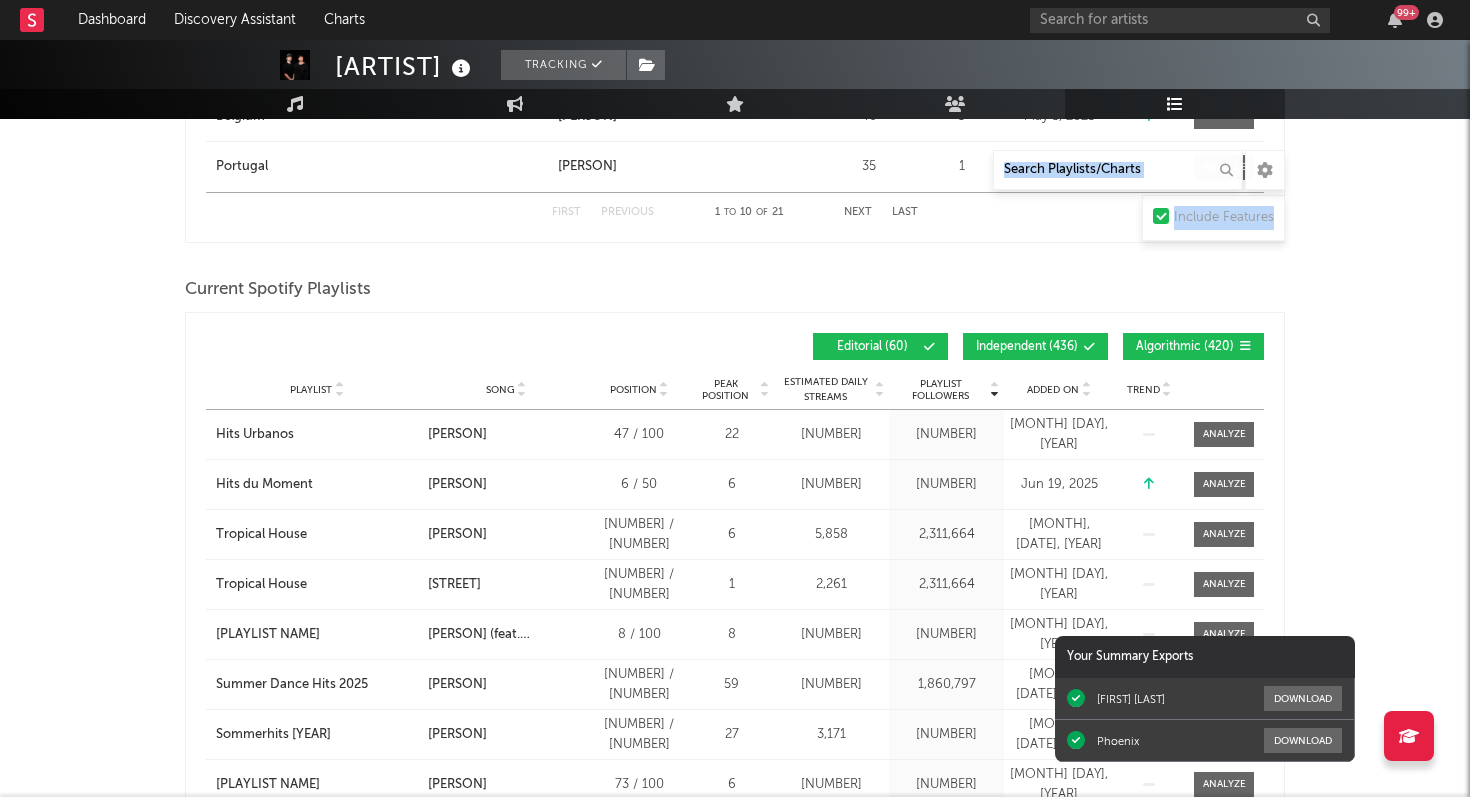 drag, startPoint x: 216, startPoint y: 370, endPoint x: 1036, endPoint y: 384, distance: 820.1195 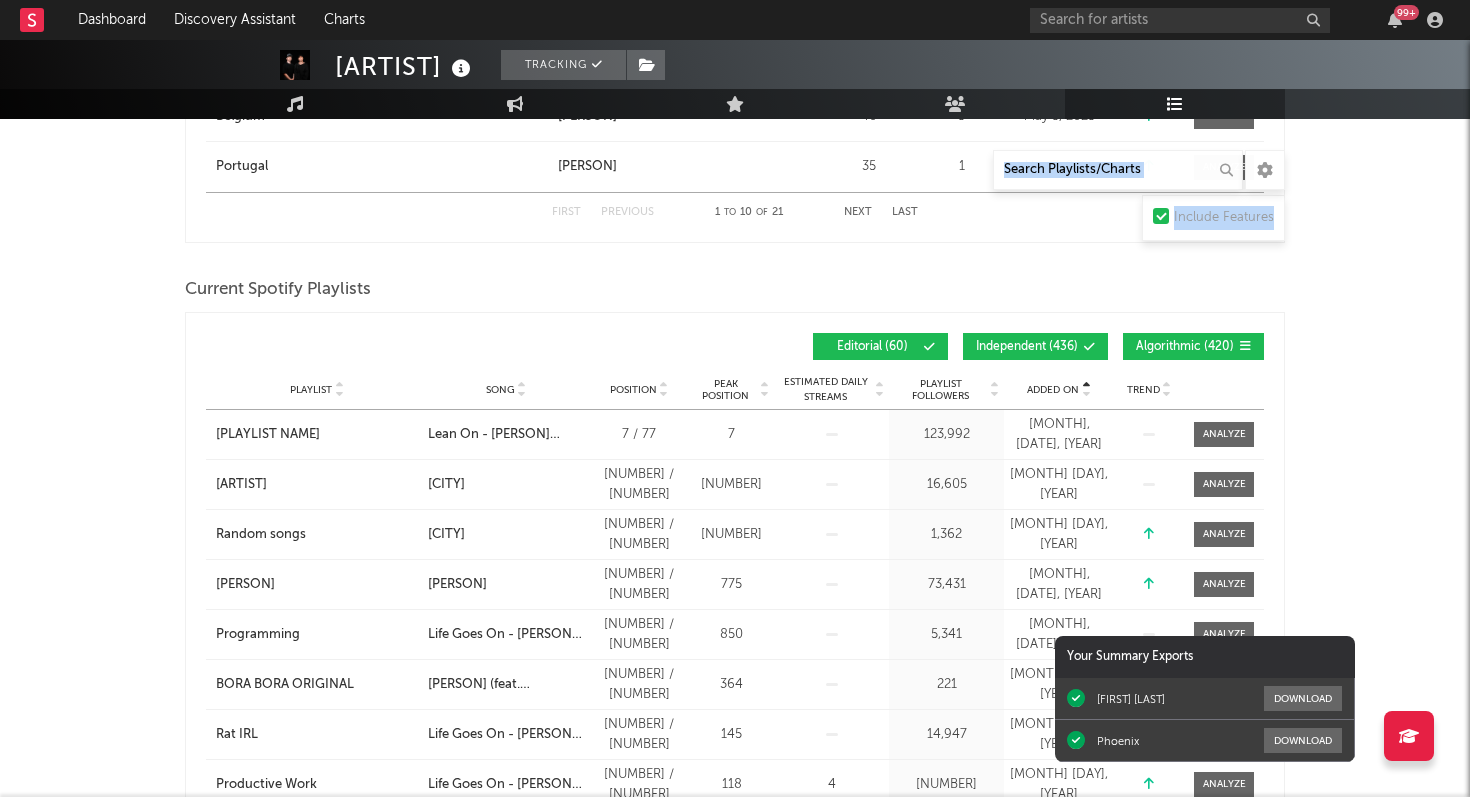 click on "Added On" at bounding box center (1053, 390) 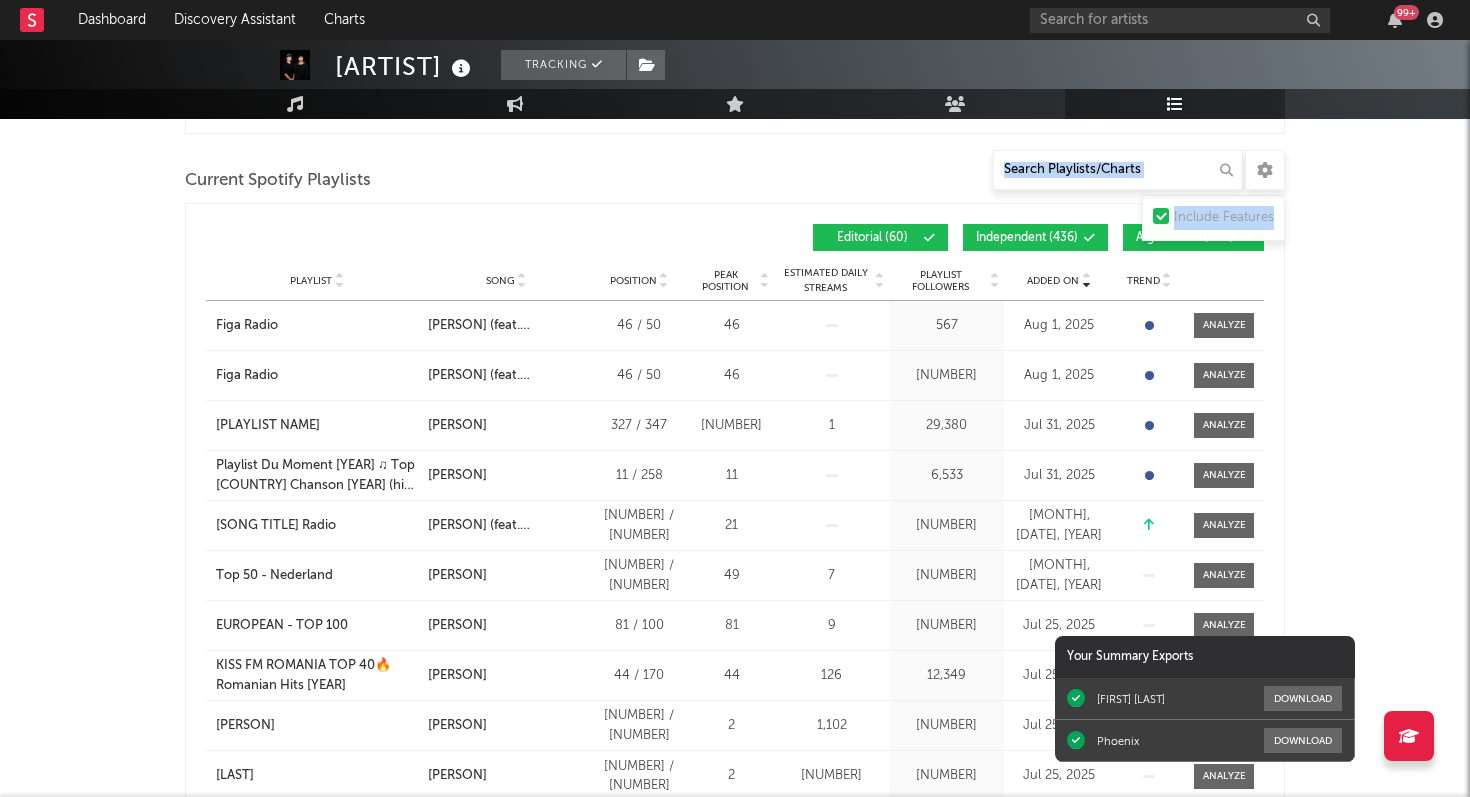 scroll, scrollTop: 1667, scrollLeft: 0, axis: vertical 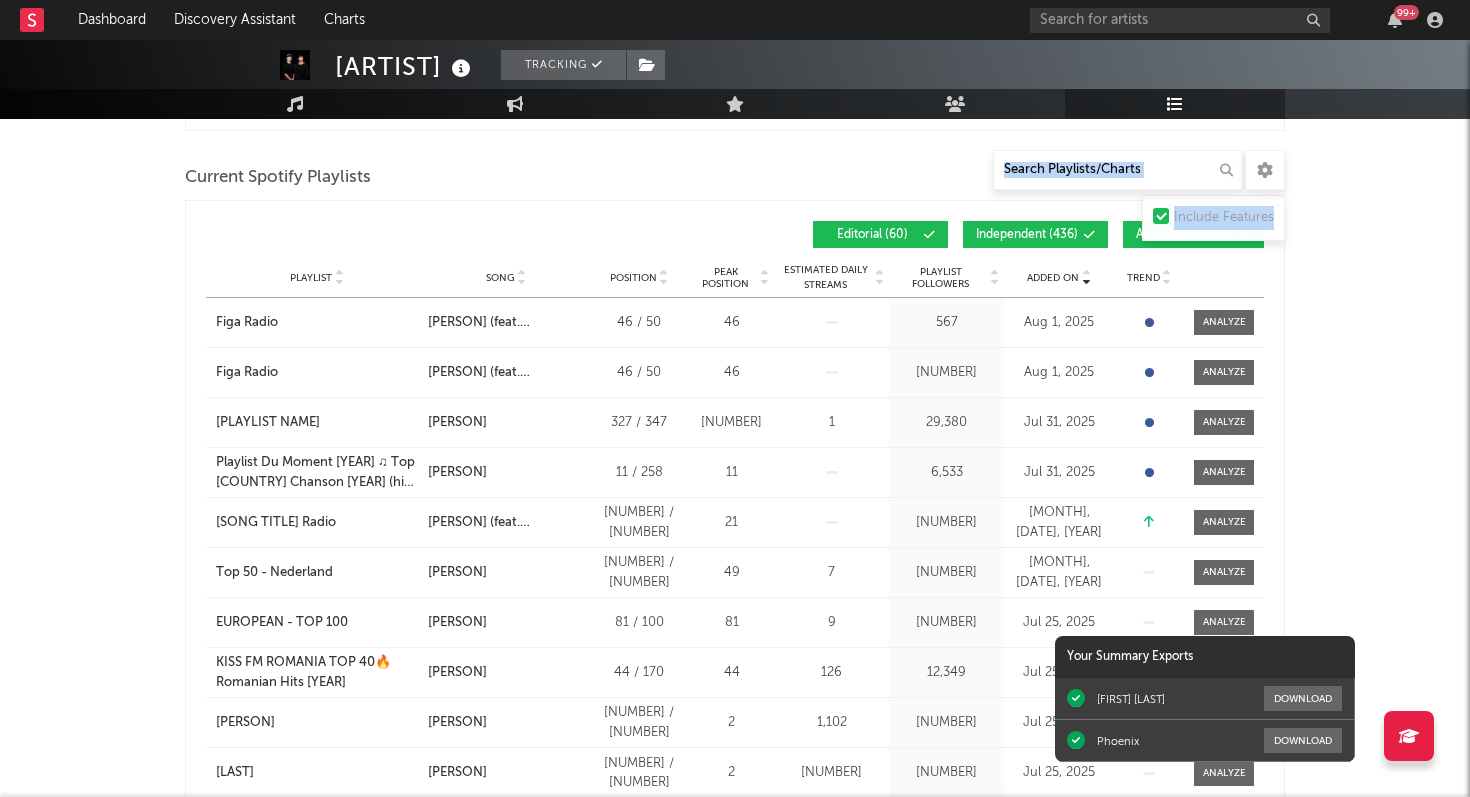 click on "[PLAYLIST NAME]" at bounding box center (268, 423) 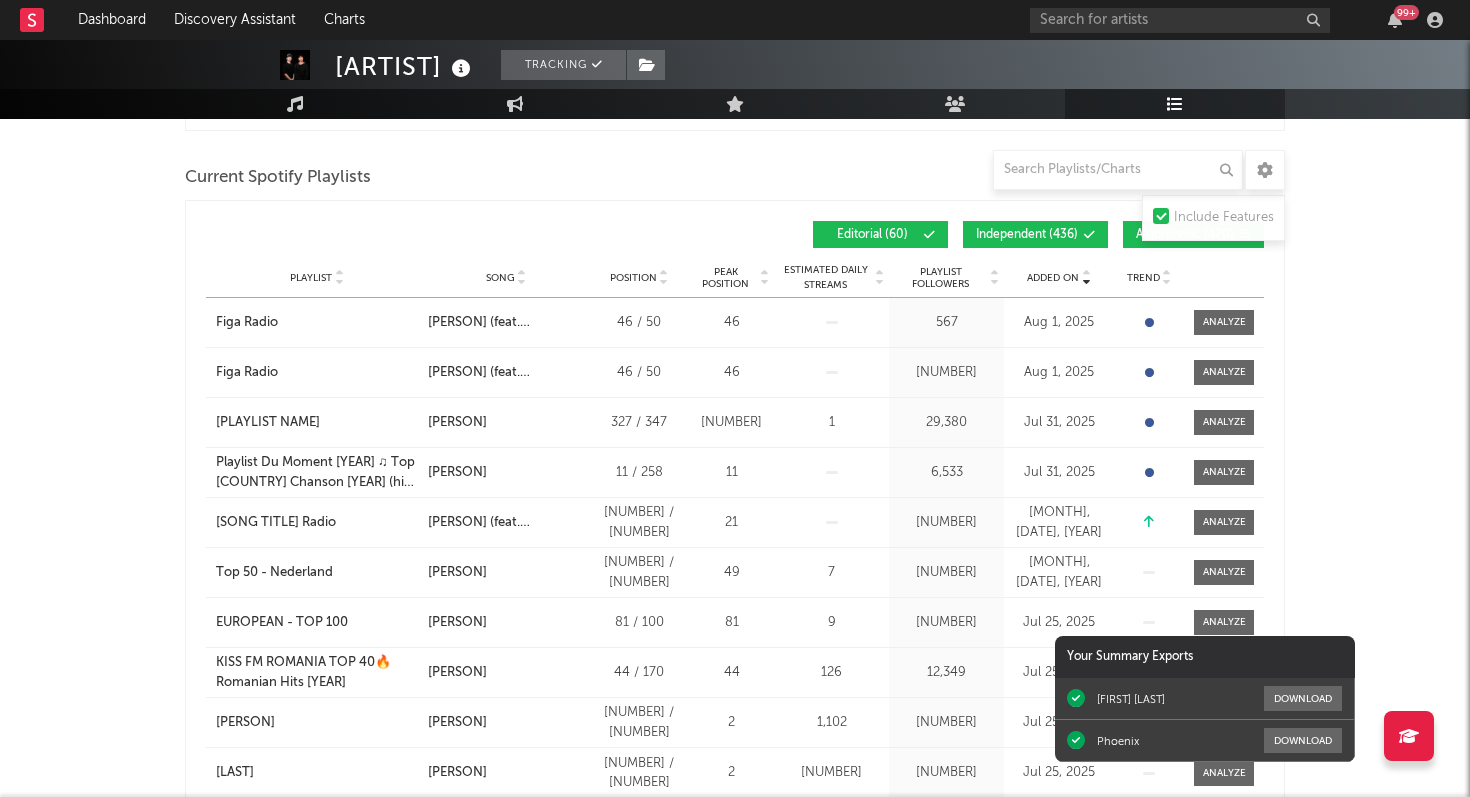 click on "99 +" at bounding box center (1395, 20) 